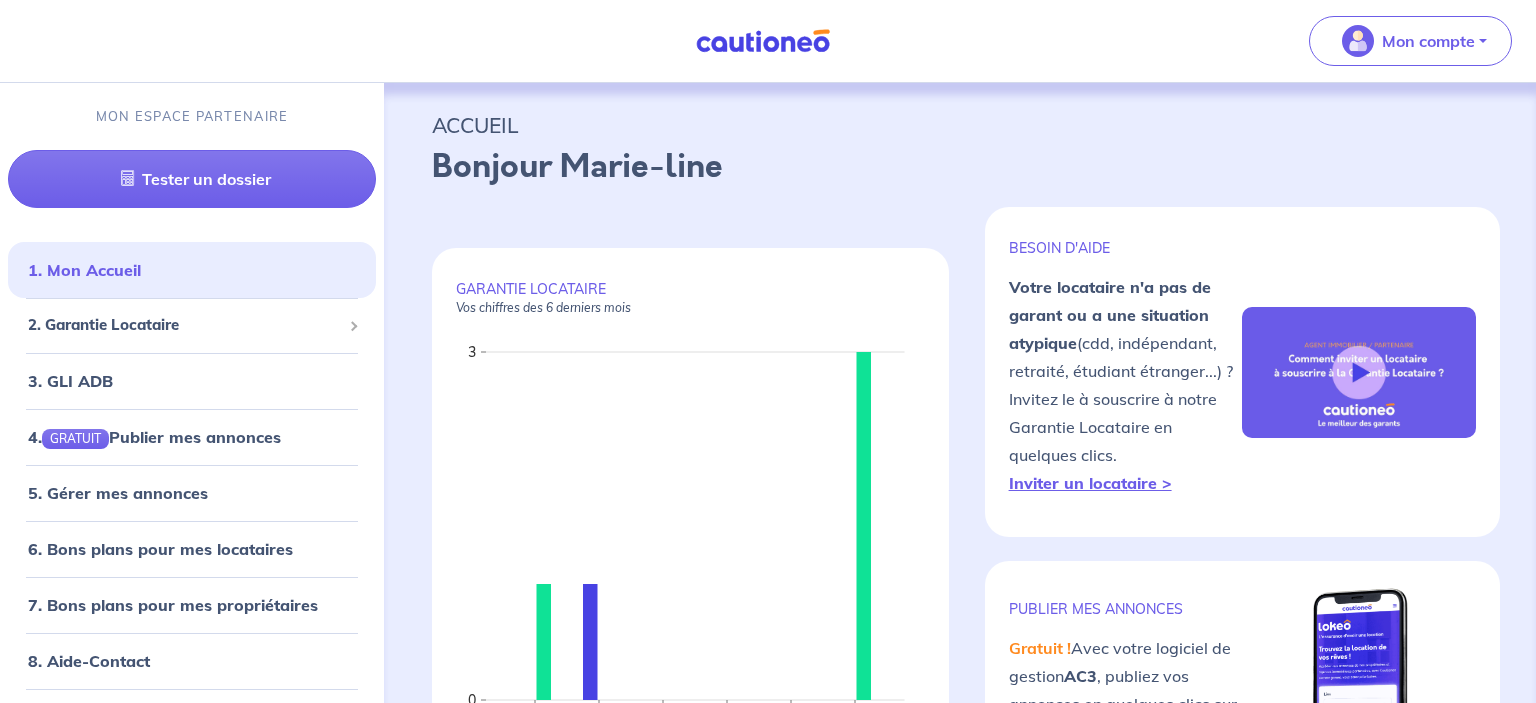 scroll, scrollTop: 0, scrollLeft: 0, axis: both 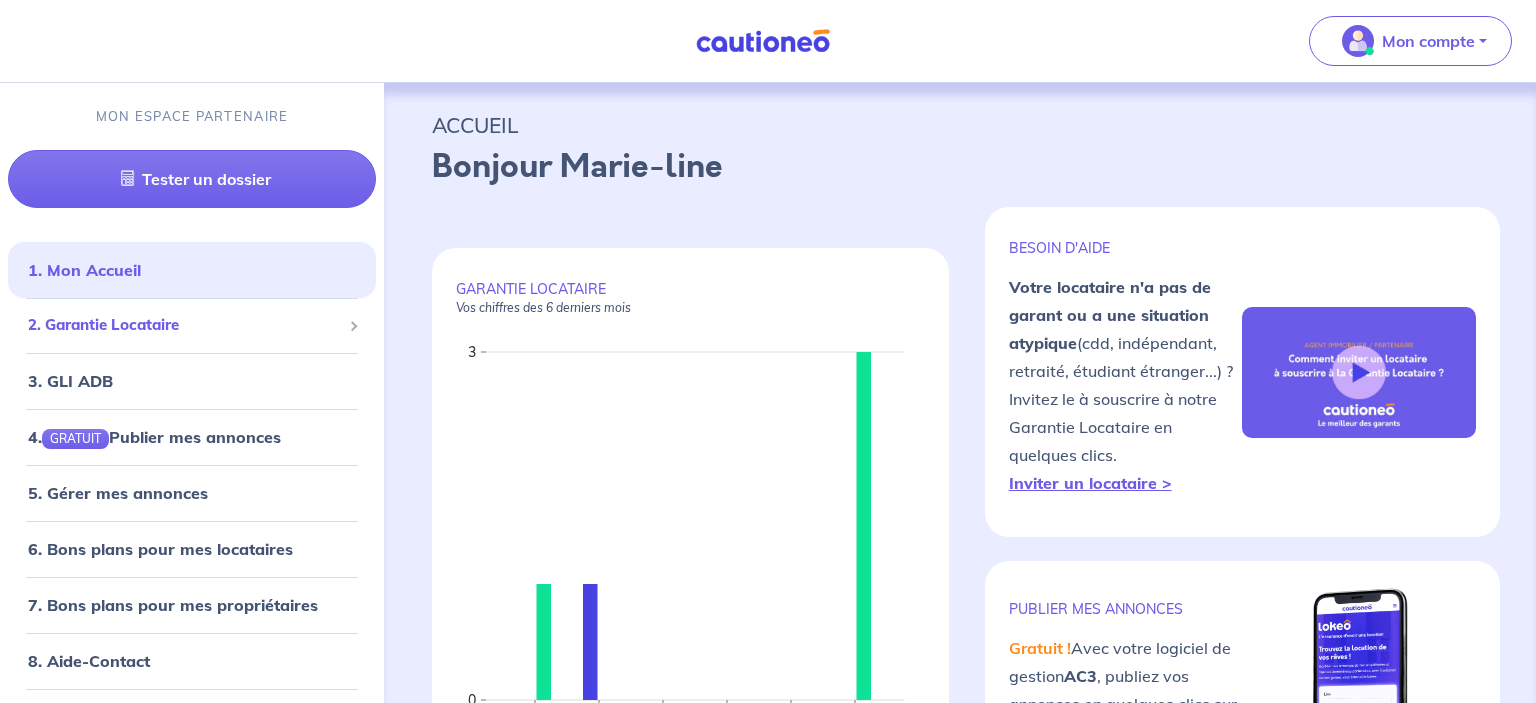 click on "2. Garantie Locataire" at bounding box center [184, 325] 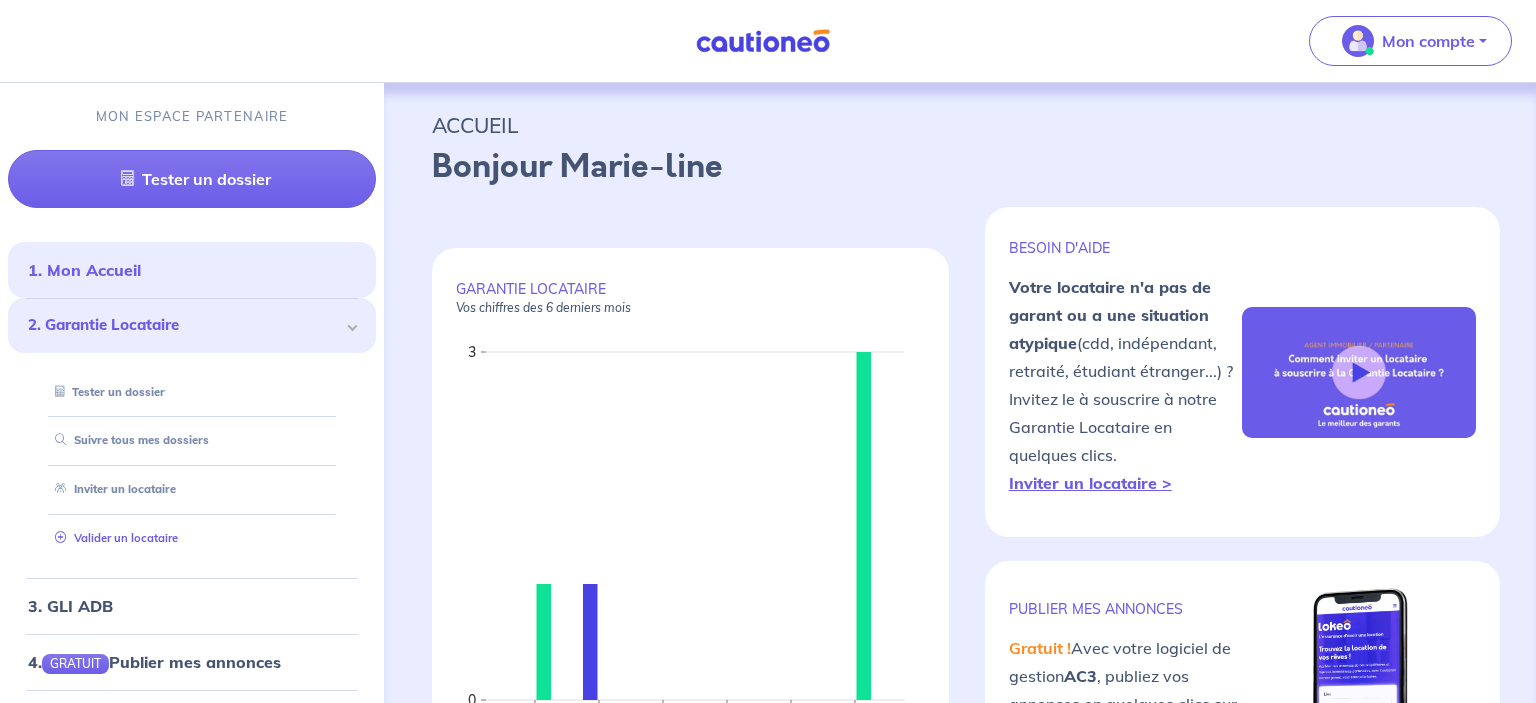 click on "Valider un locataire" at bounding box center (112, 538) 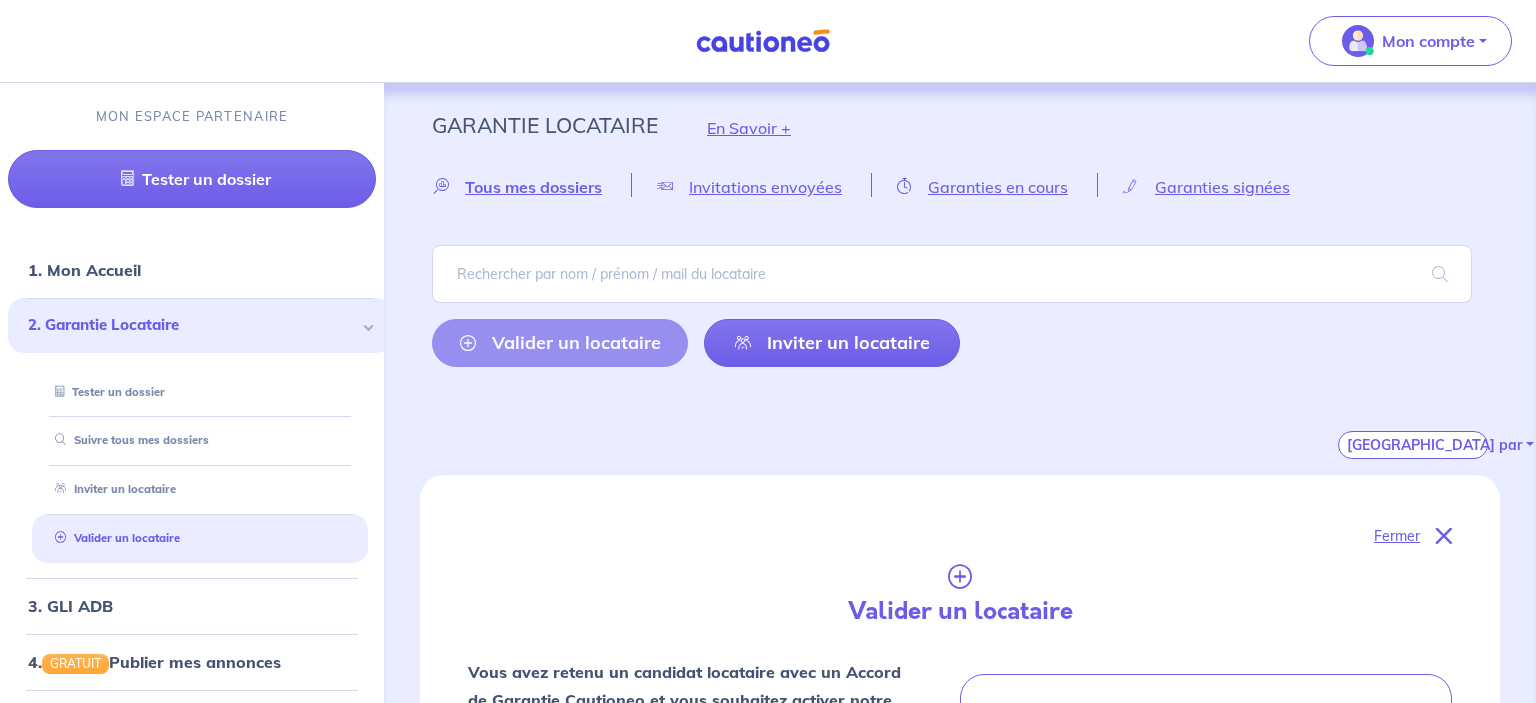 scroll, scrollTop: 712, scrollLeft: 0, axis: vertical 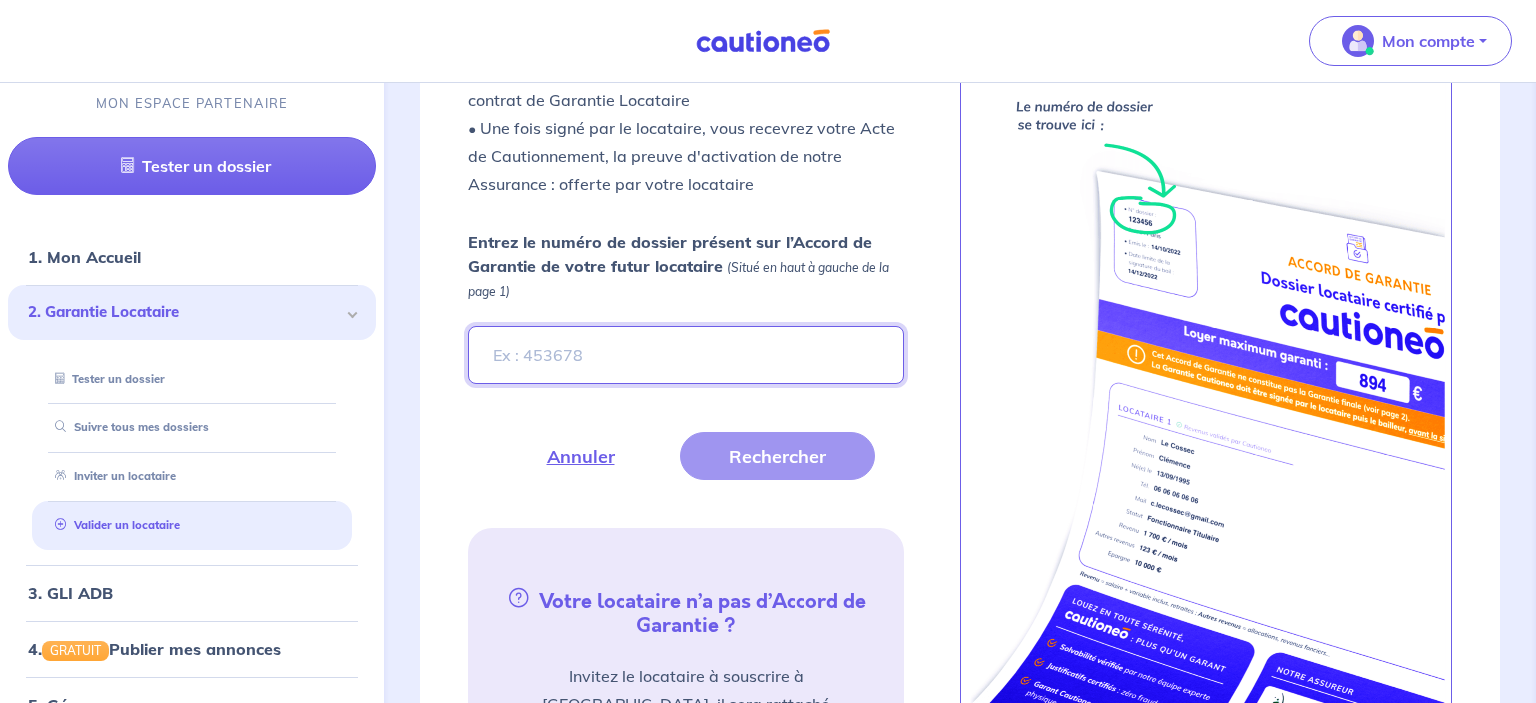 click on "Entrez le numéro de dossier présent sur l’Accord de Garantie de votre futur locataire   (Situé en haut à gauche de la page 1)" at bounding box center (686, 355) 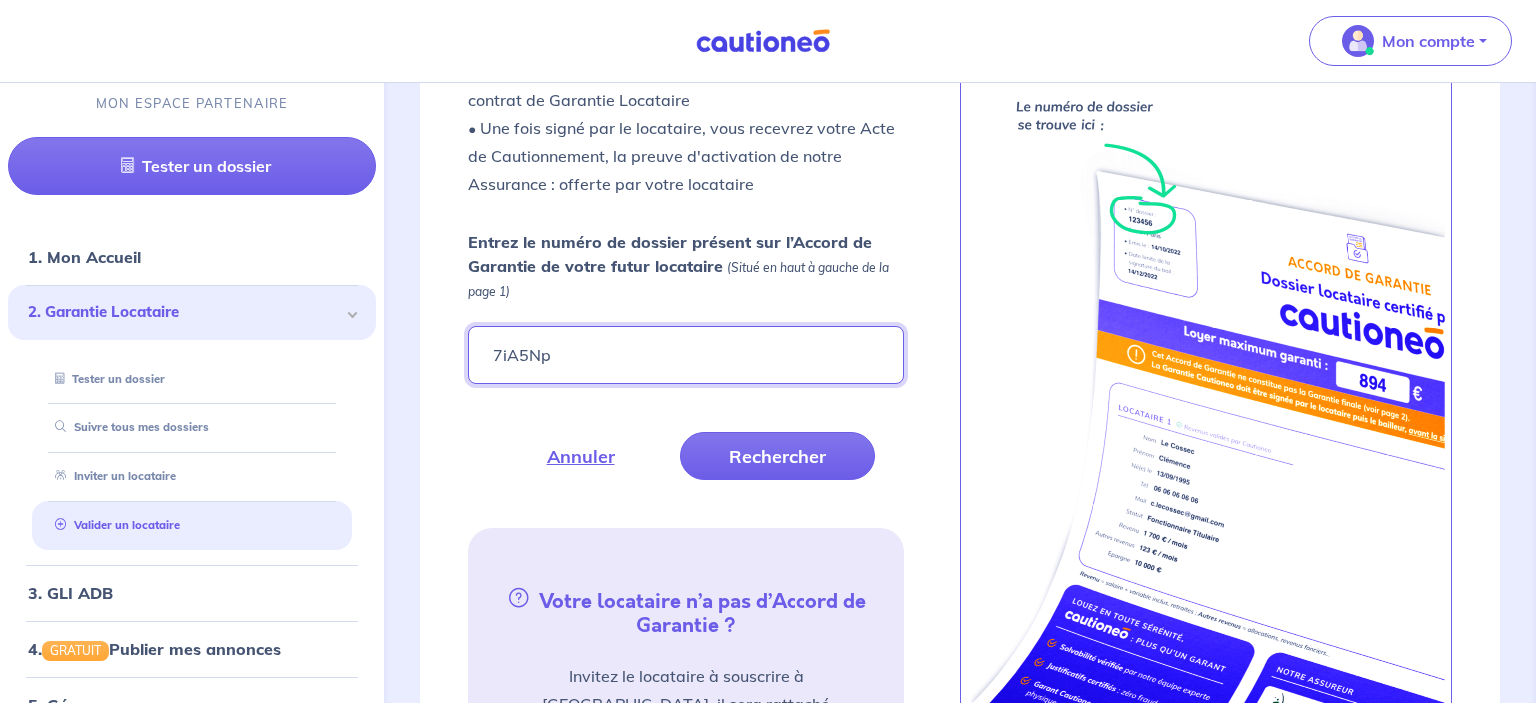 type on "7iA5Np" 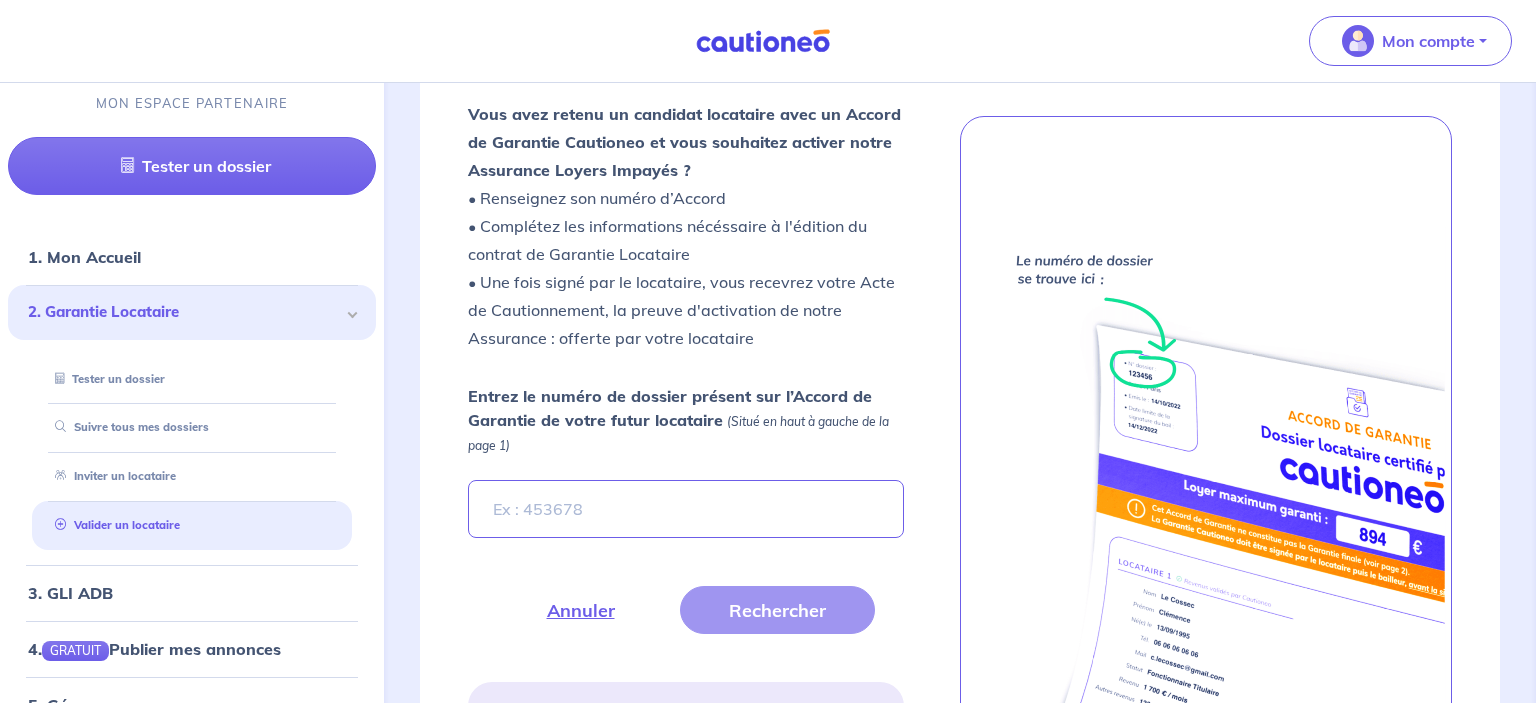scroll, scrollTop: 581, scrollLeft: 0, axis: vertical 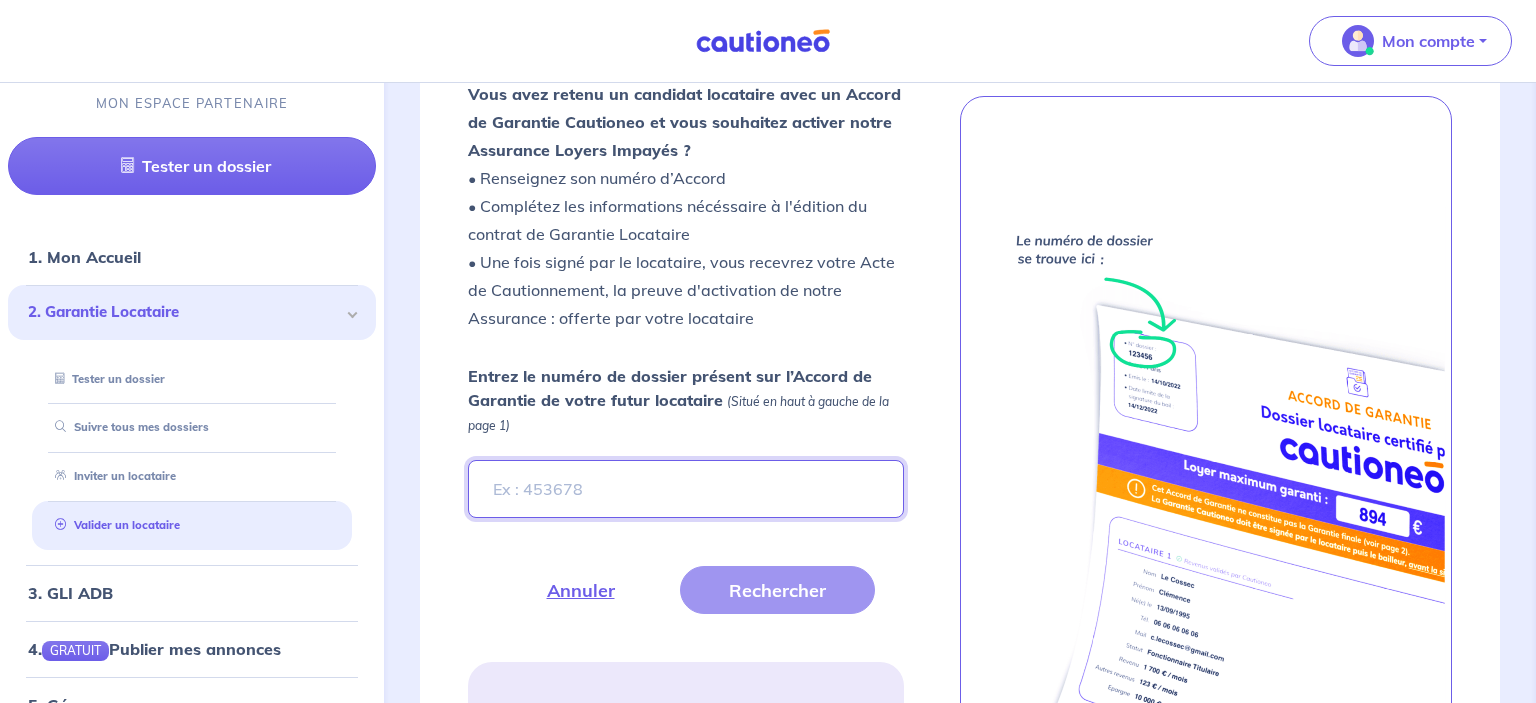 click on "Entrez le numéro de dossier présent sur l’Accord de Garantie de votre futur locataire   (Situé en haut à gauche de la page 1)" at bounding box center (686, 489) 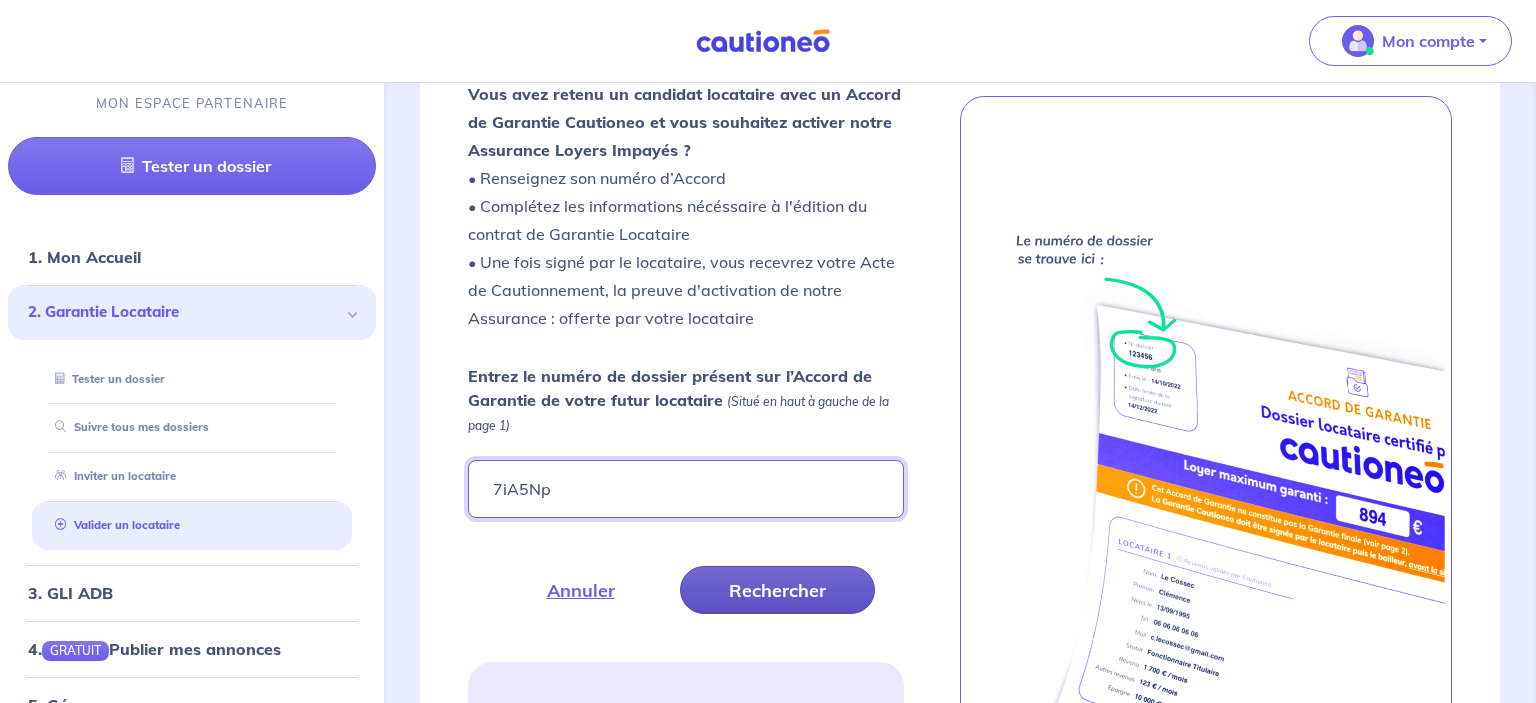 type on "7iA5Np" 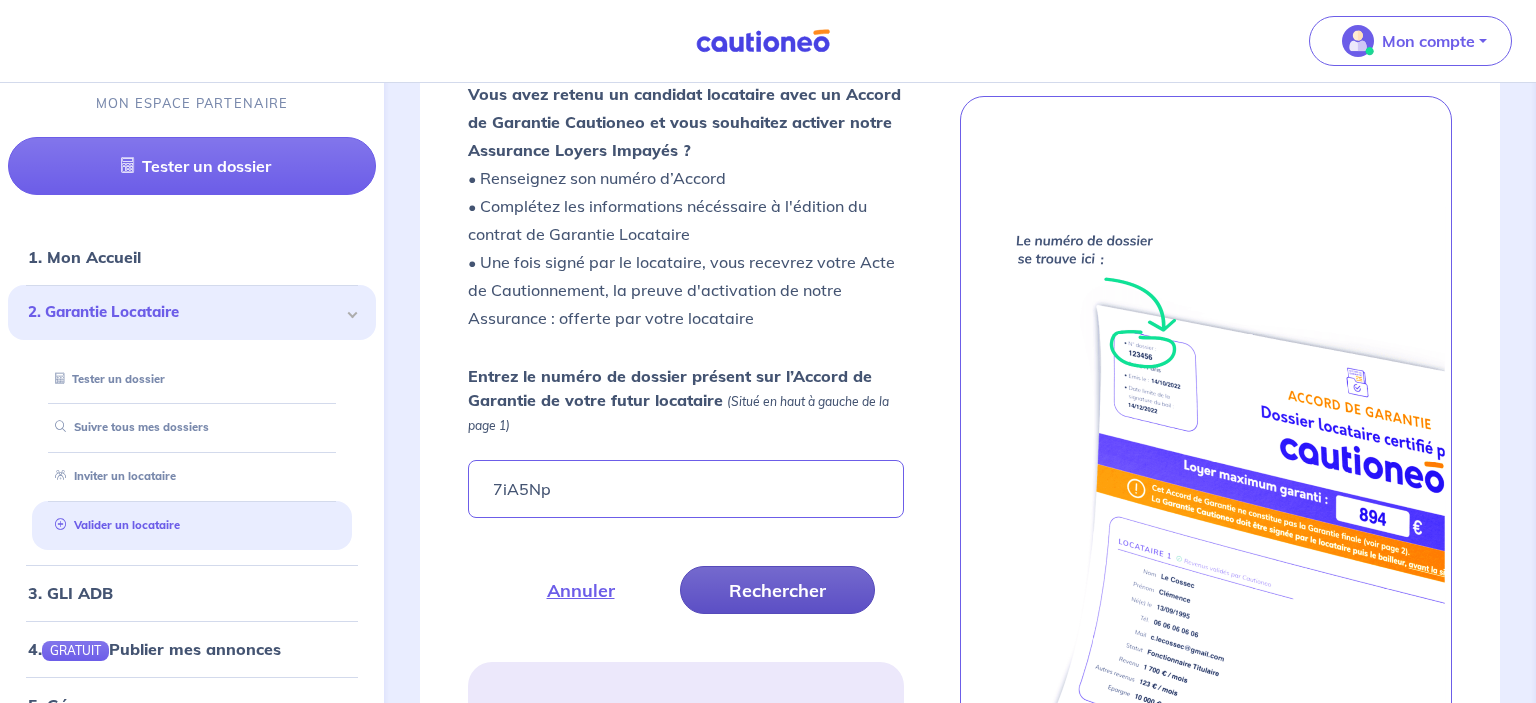 click on "Rechercher" at bounding box center (777, 590) 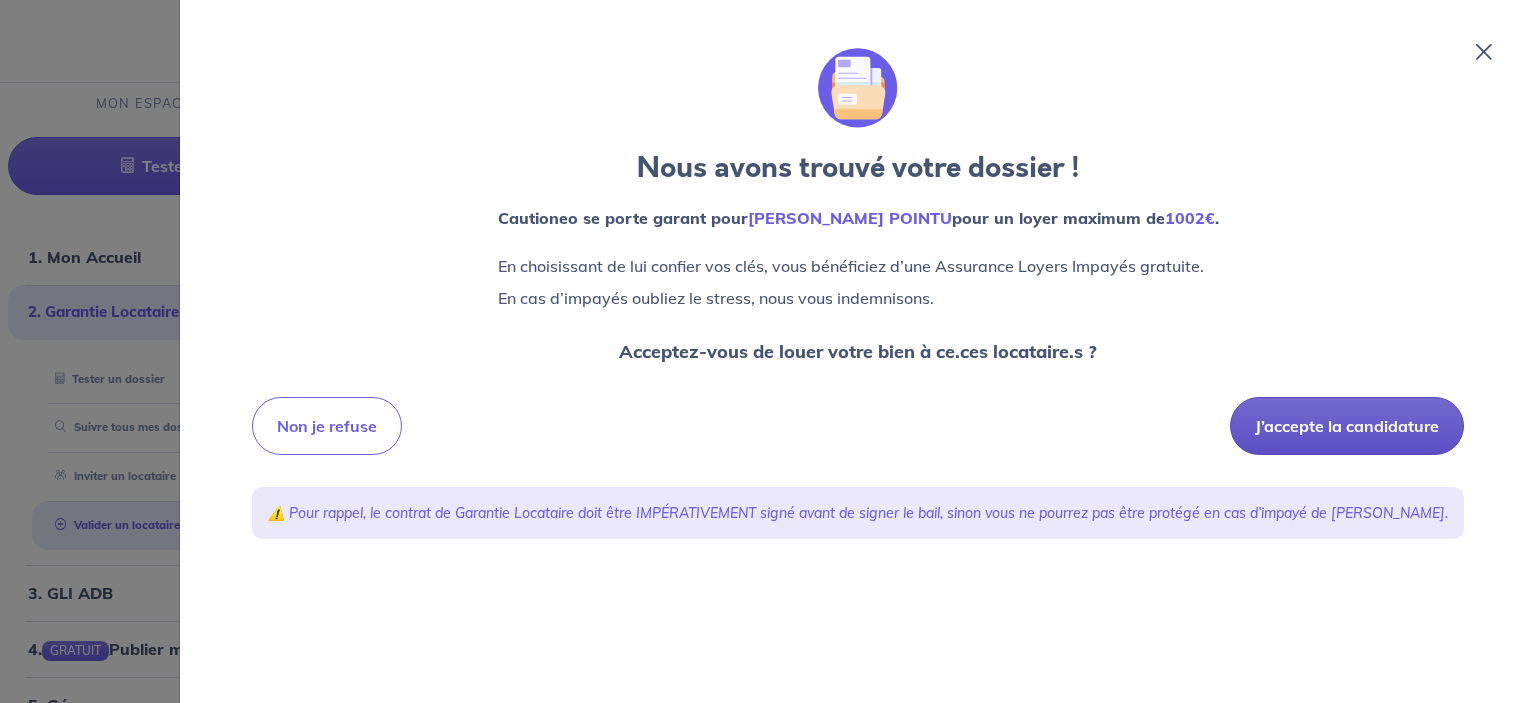 click on "J’accepte la candidature" at bounding box center [1347, 426] 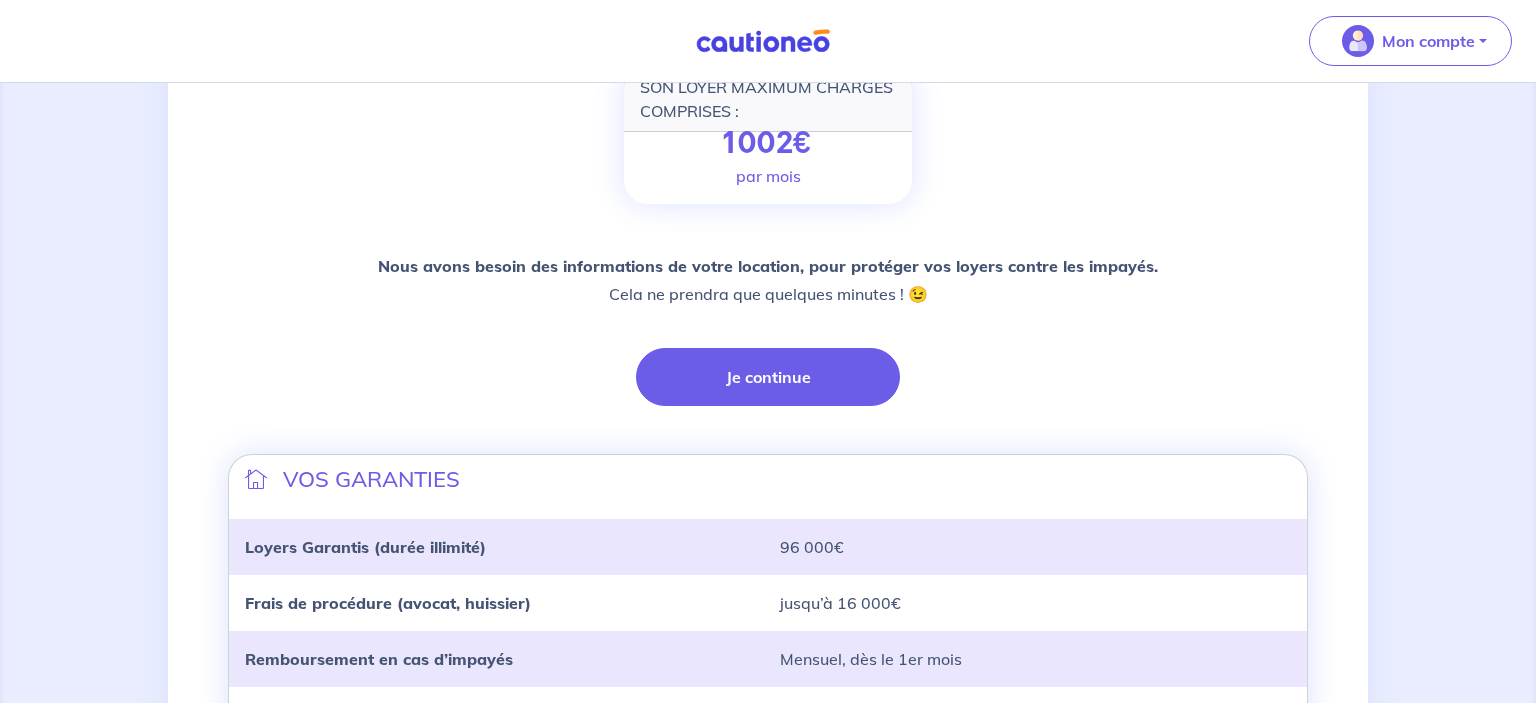 scroll, scrollTop: 316, scrollLeft: 0, axis: vertical 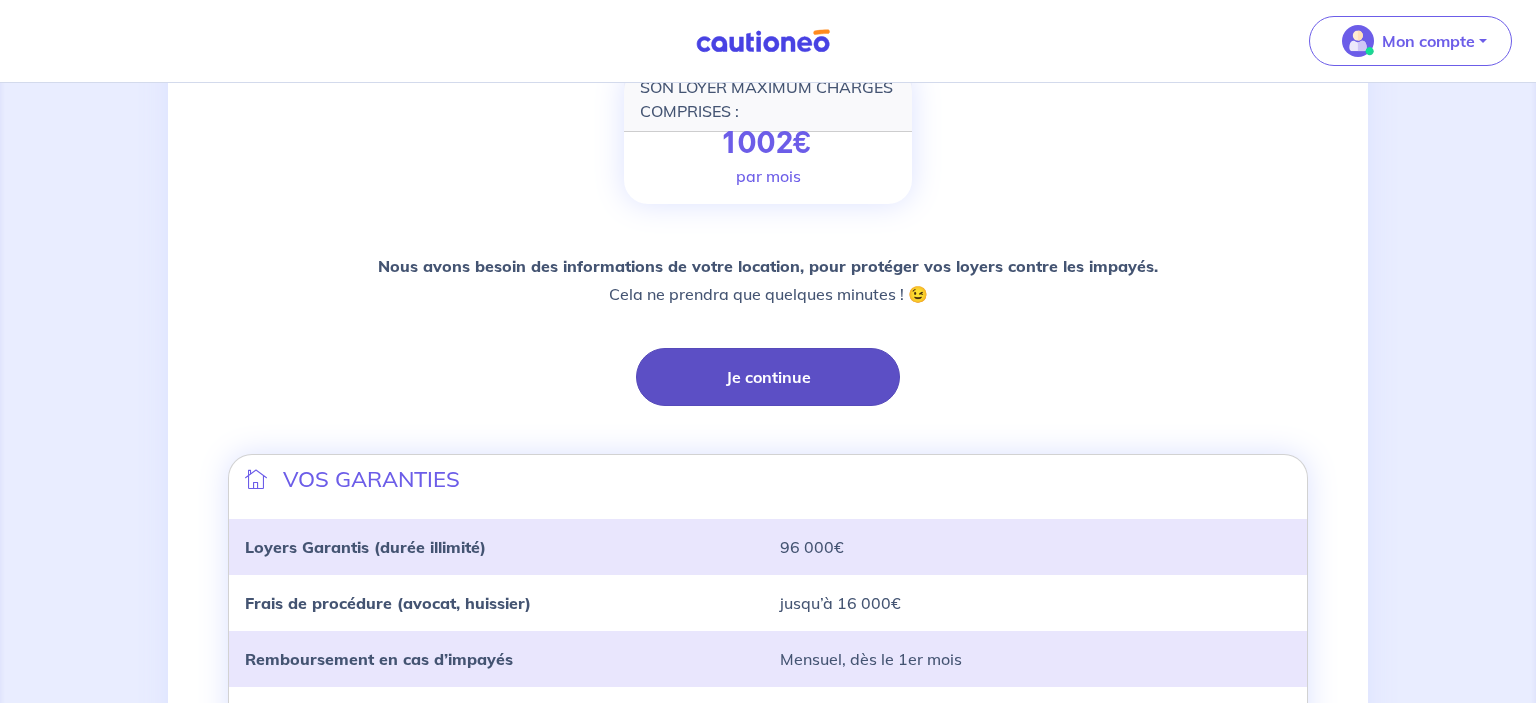 click on "Je continue" at bounding box center [768, 377] 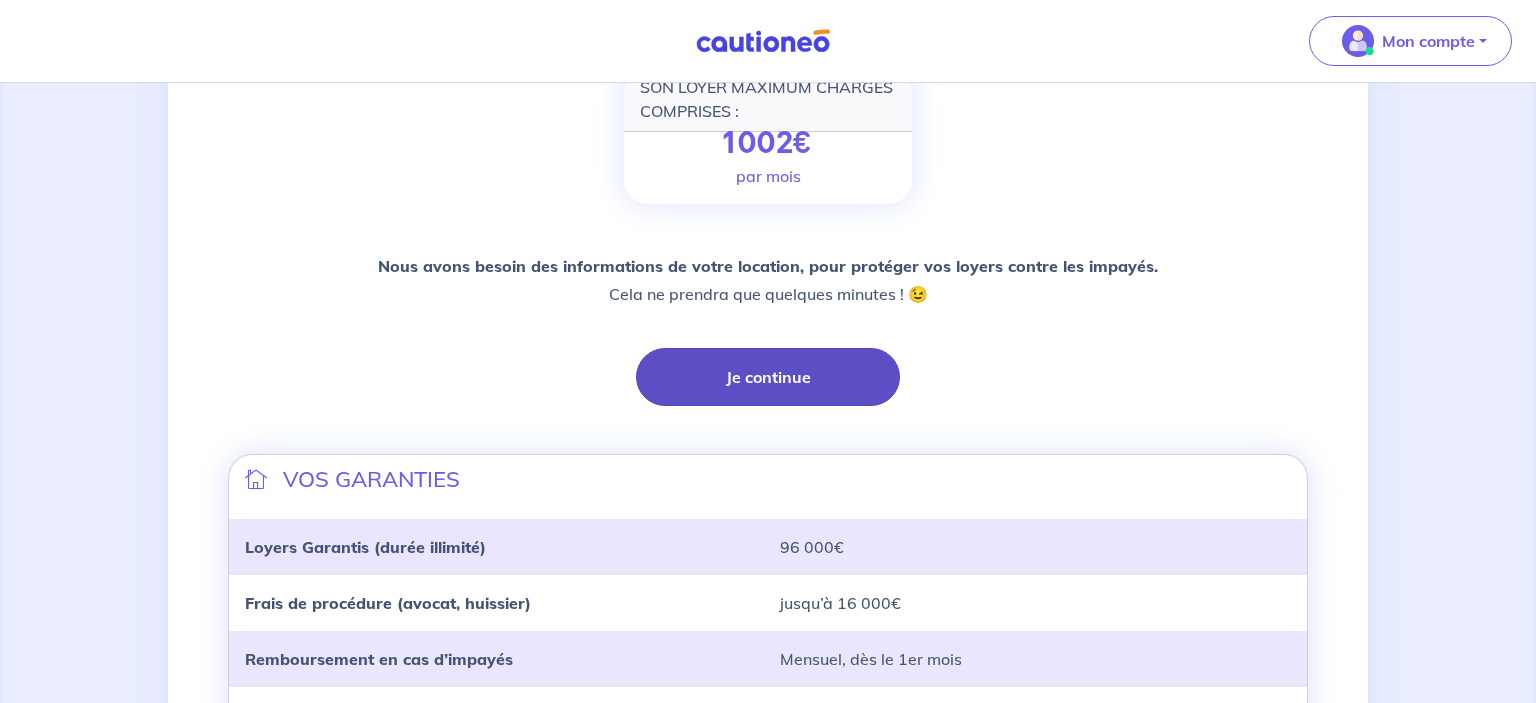 scroll, scrollTop: 0, scrollLeft: 0, axis: both 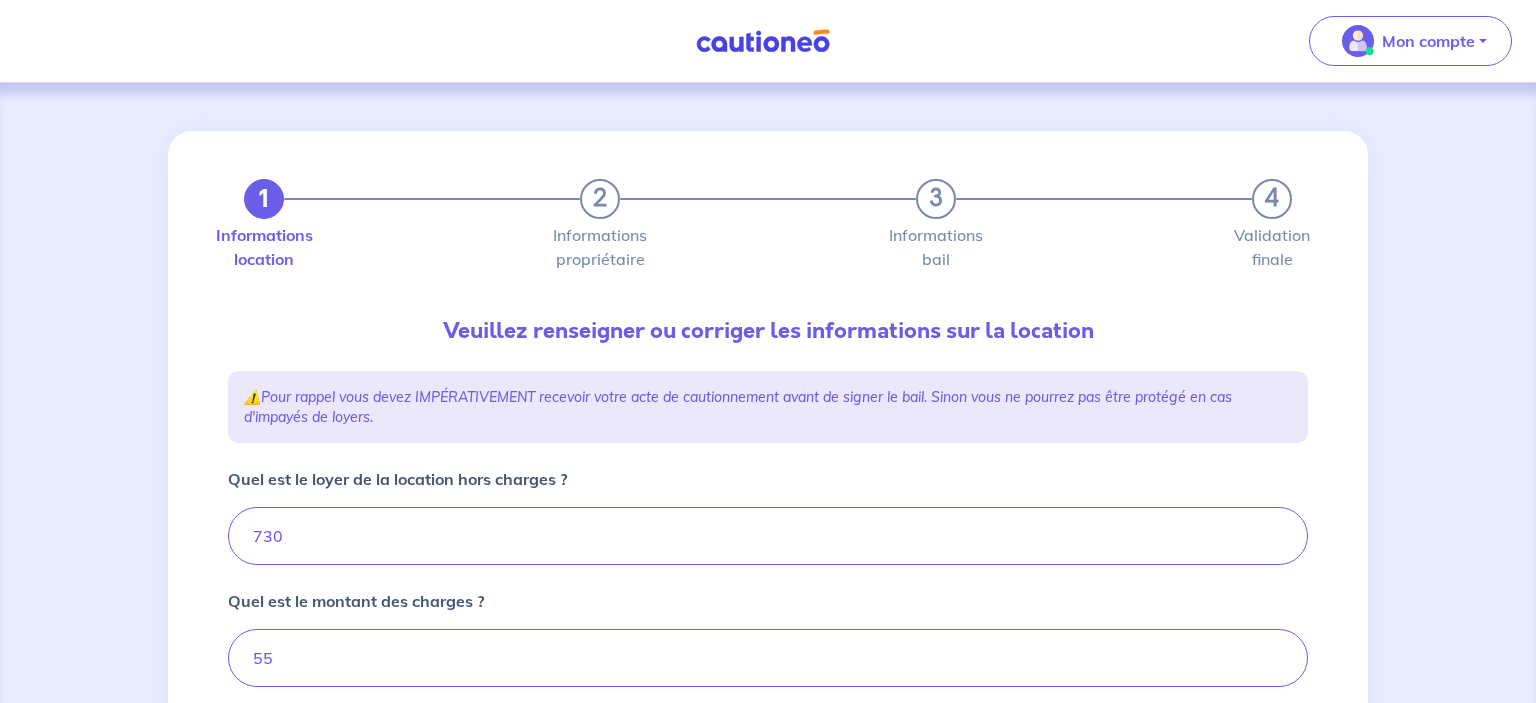 type on "785" 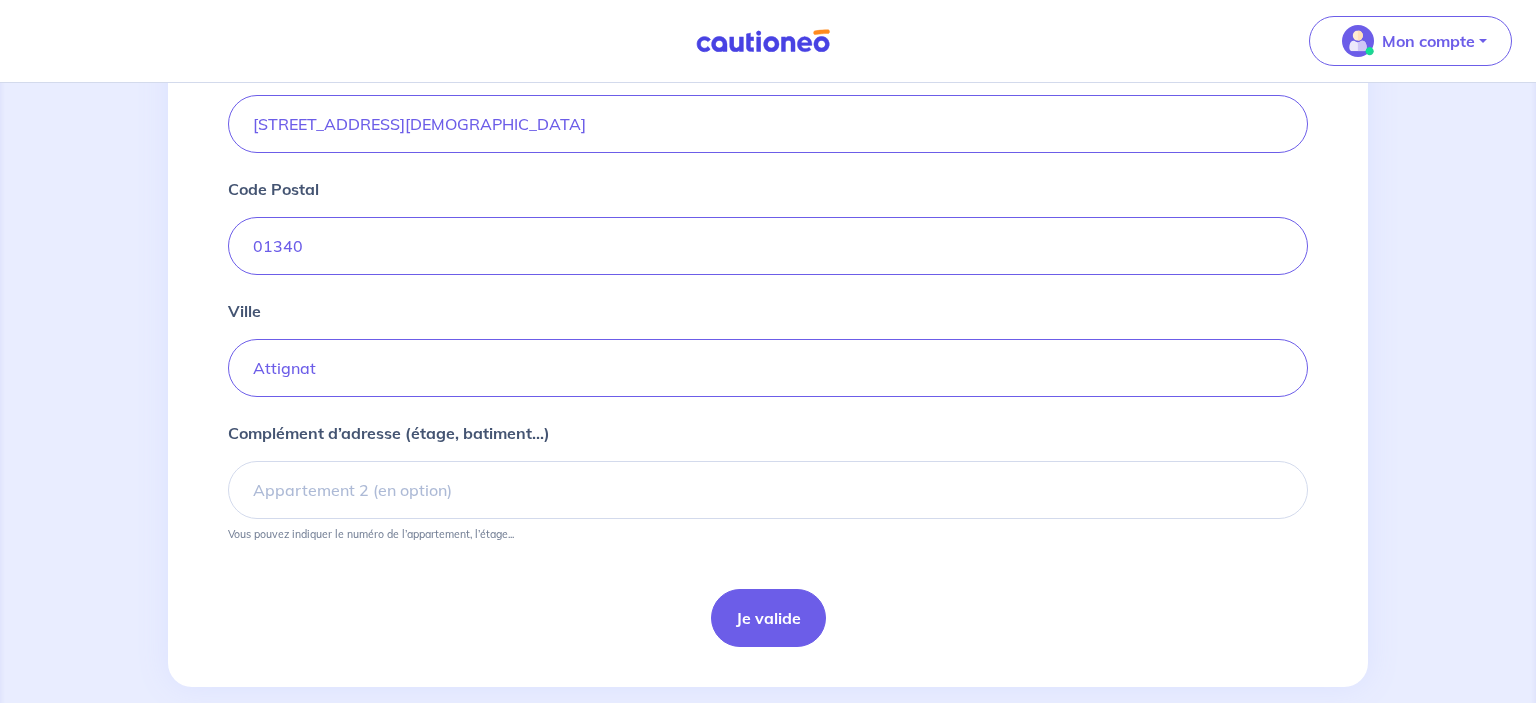 scroll, scrollTop: 828, scrollLeft: 0, axis: vertical 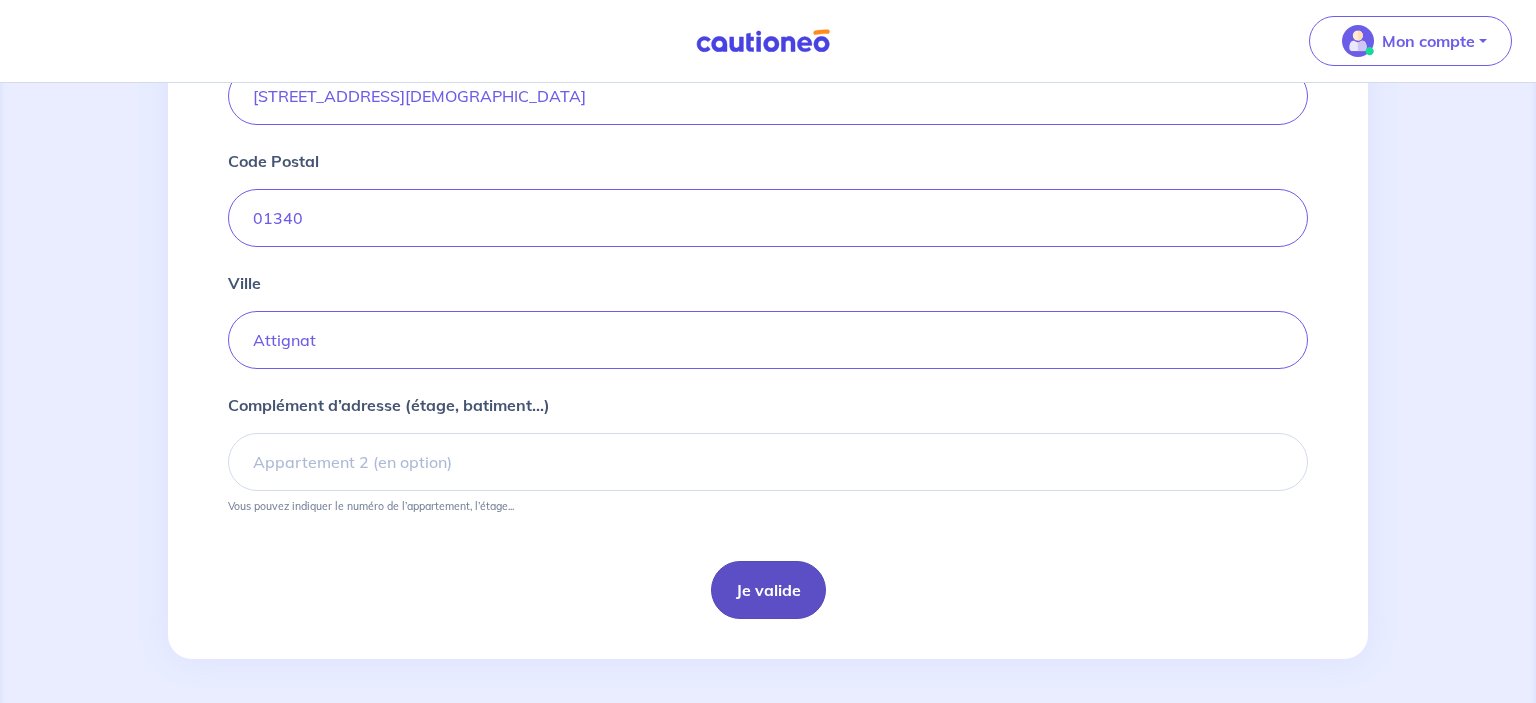 click on "Je valide" at bounding box center (768, 590) 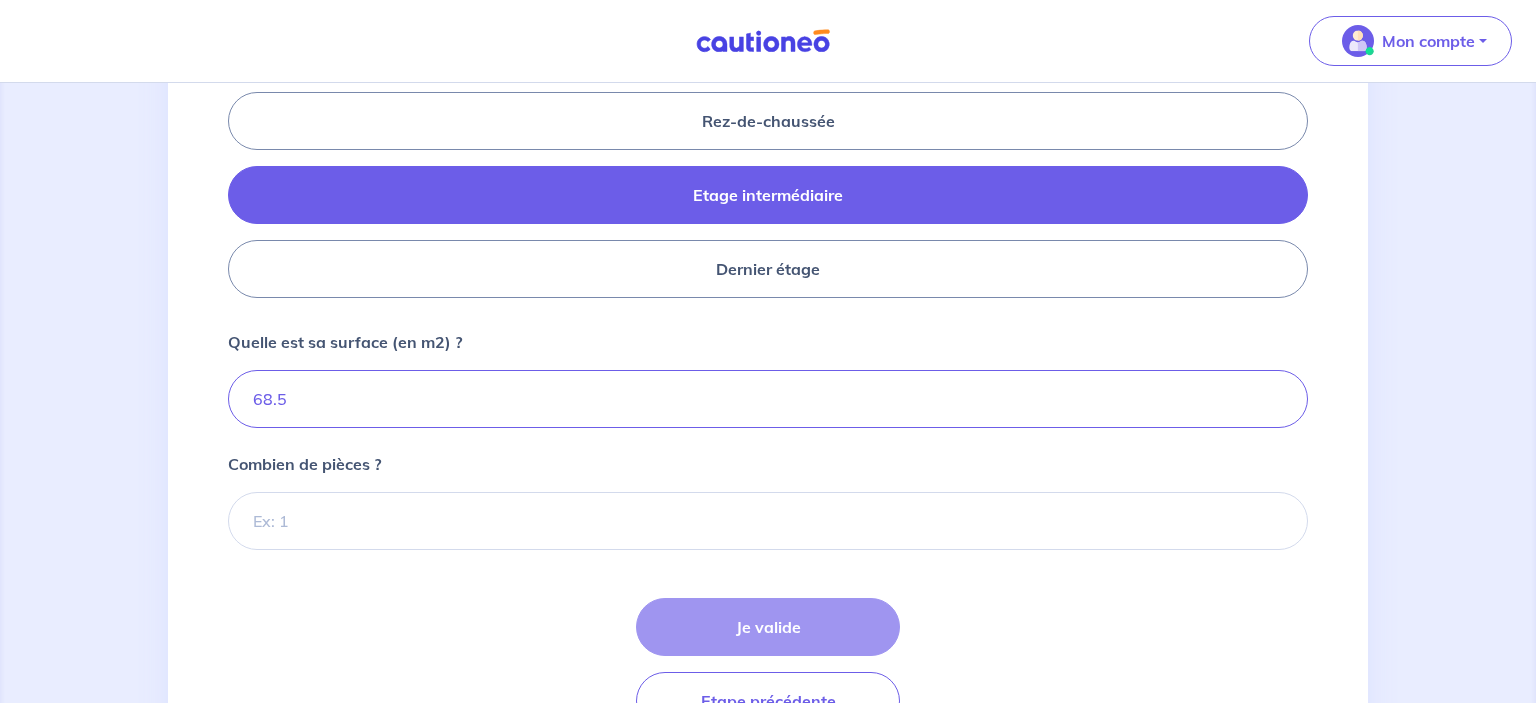 scroll, scrollTop: 950, scrollLeft: 0, axis: vertical 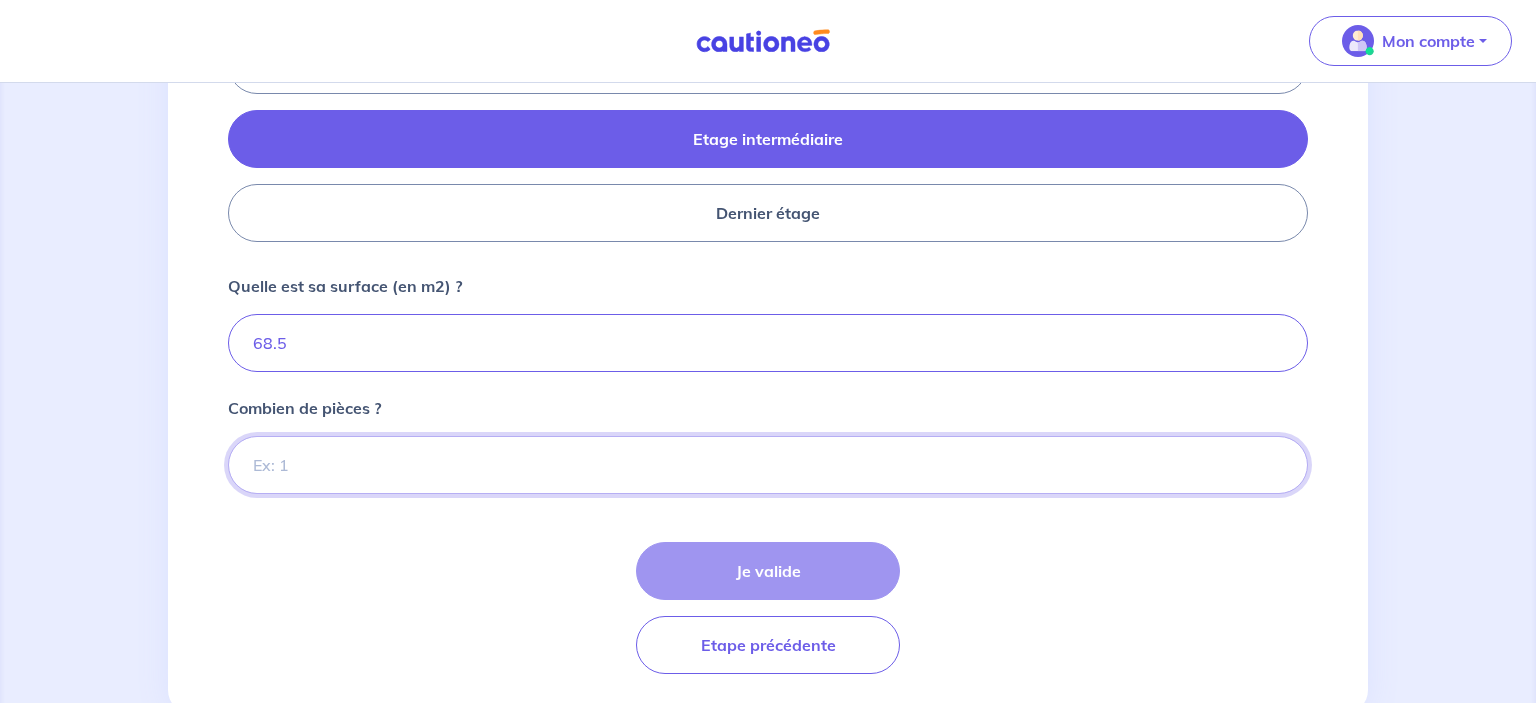 click on "Combien de pièces ?" at bounding box center (768, 465) 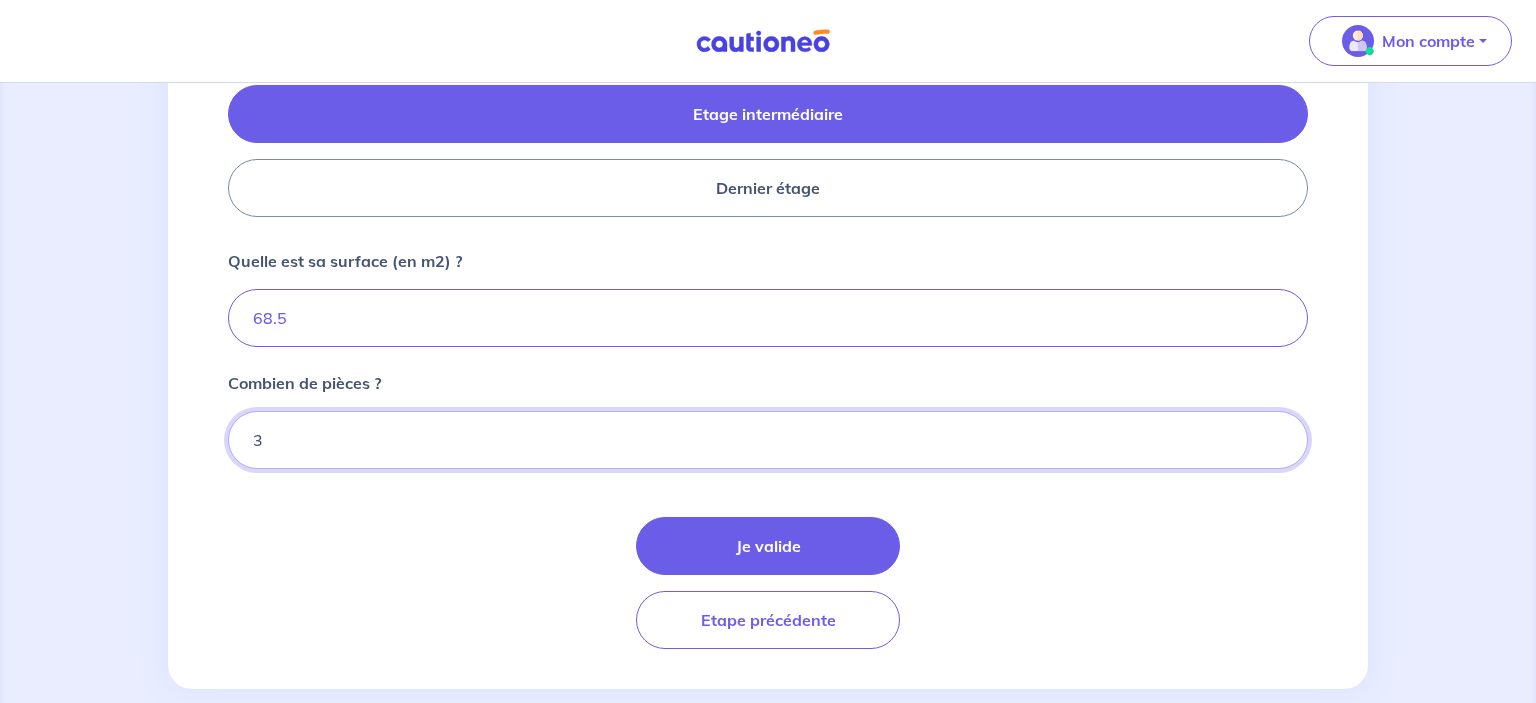 type on "3" 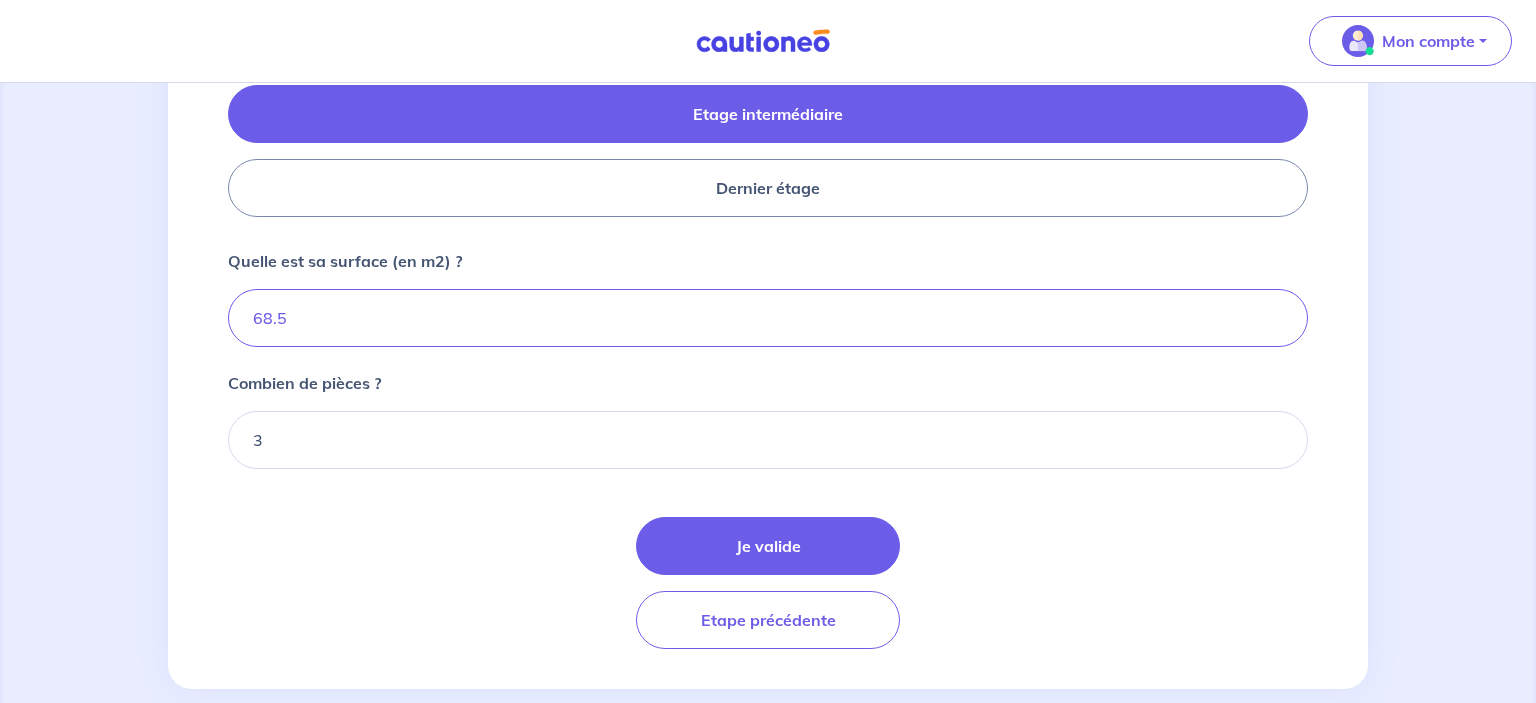 scroll, scrollTop: 1003, scrollLeft: 0, axis: vertical 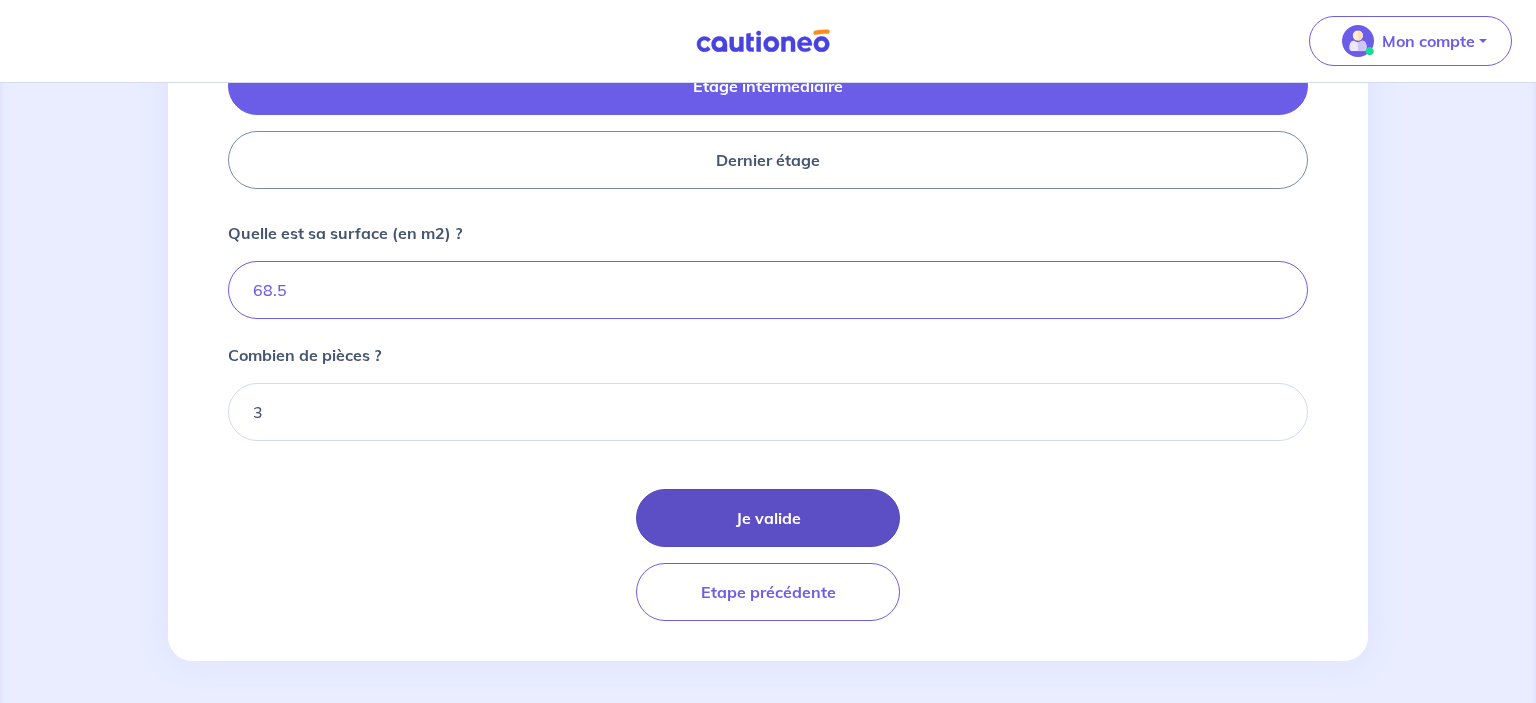click on "Je valide" at bounding box center (768, 518) 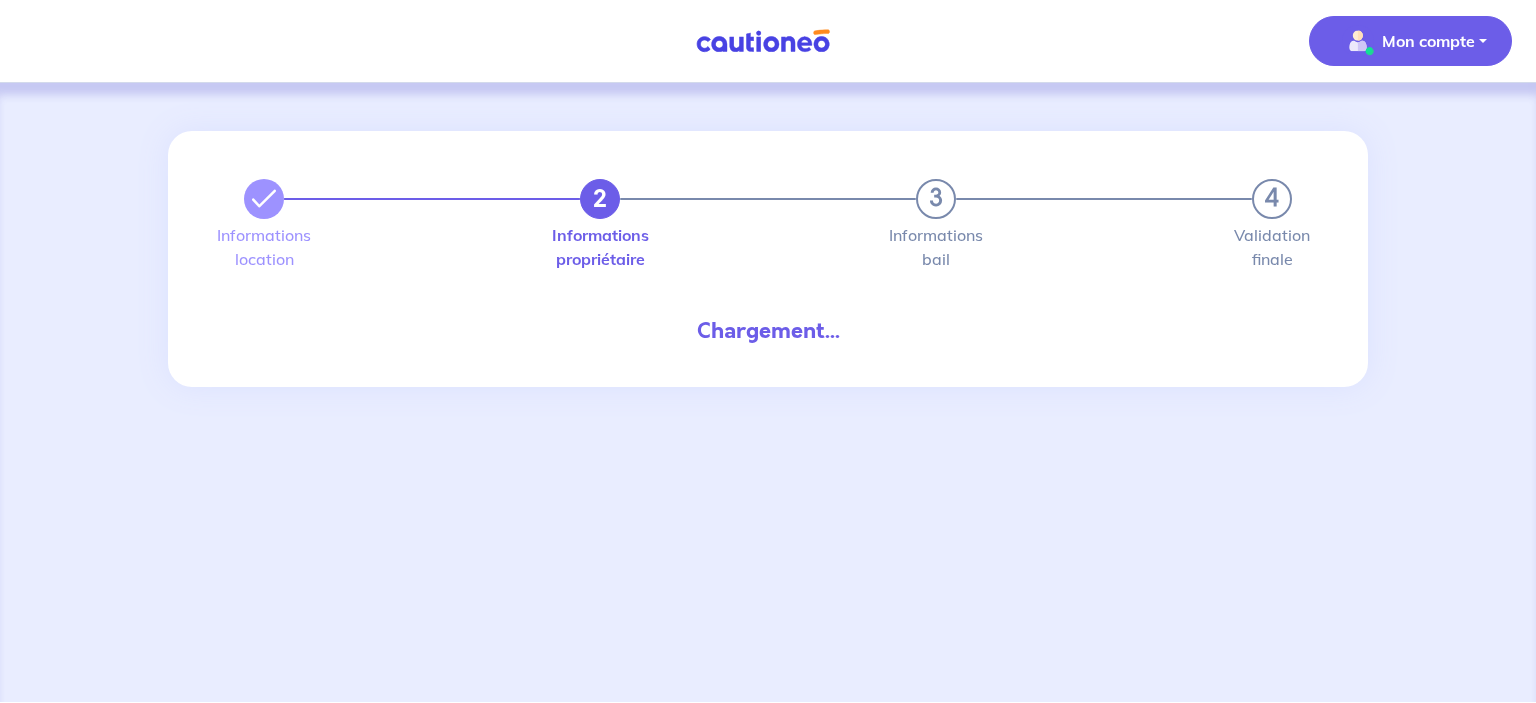 scroll, scrollTop: 0, scrollLeft: 0, axis: both 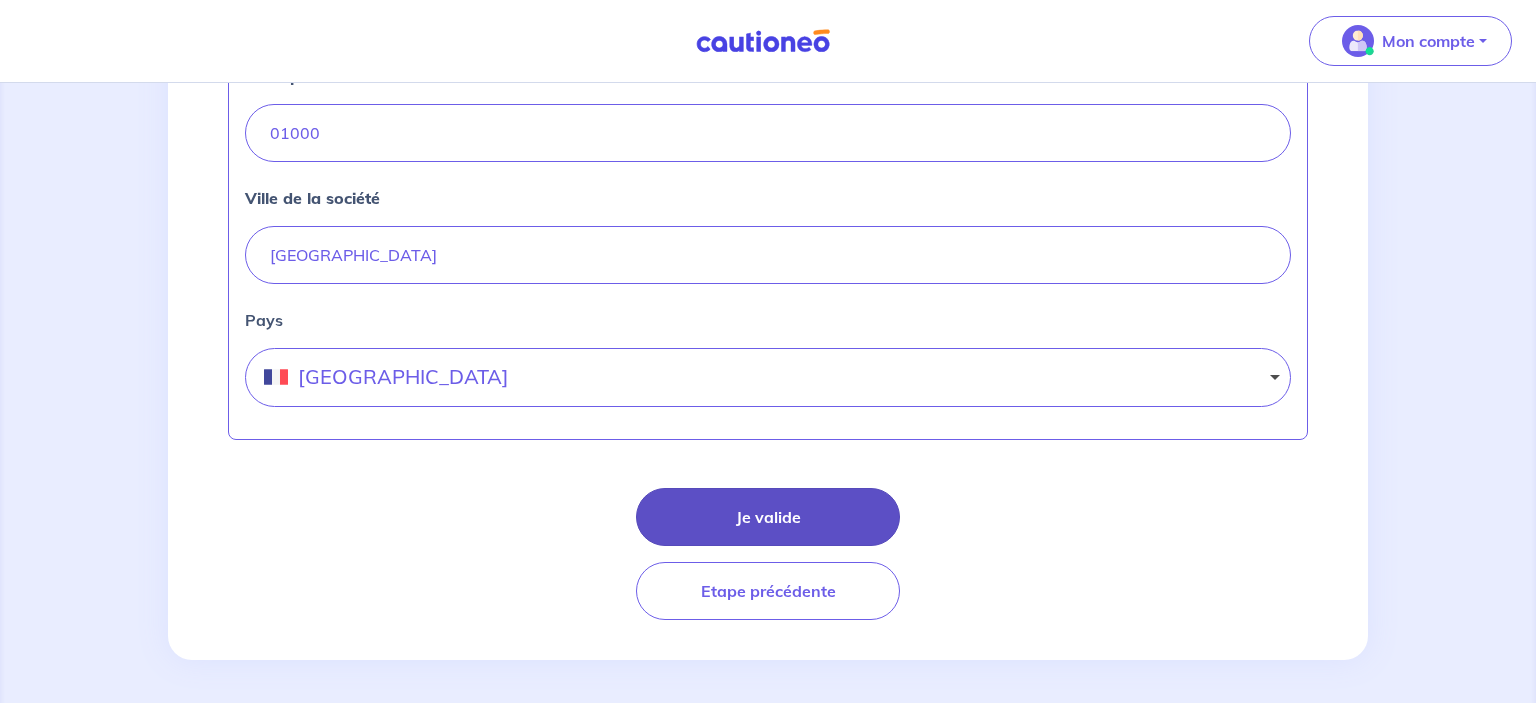 click on "Je valide" at bounding box center [768, 517] 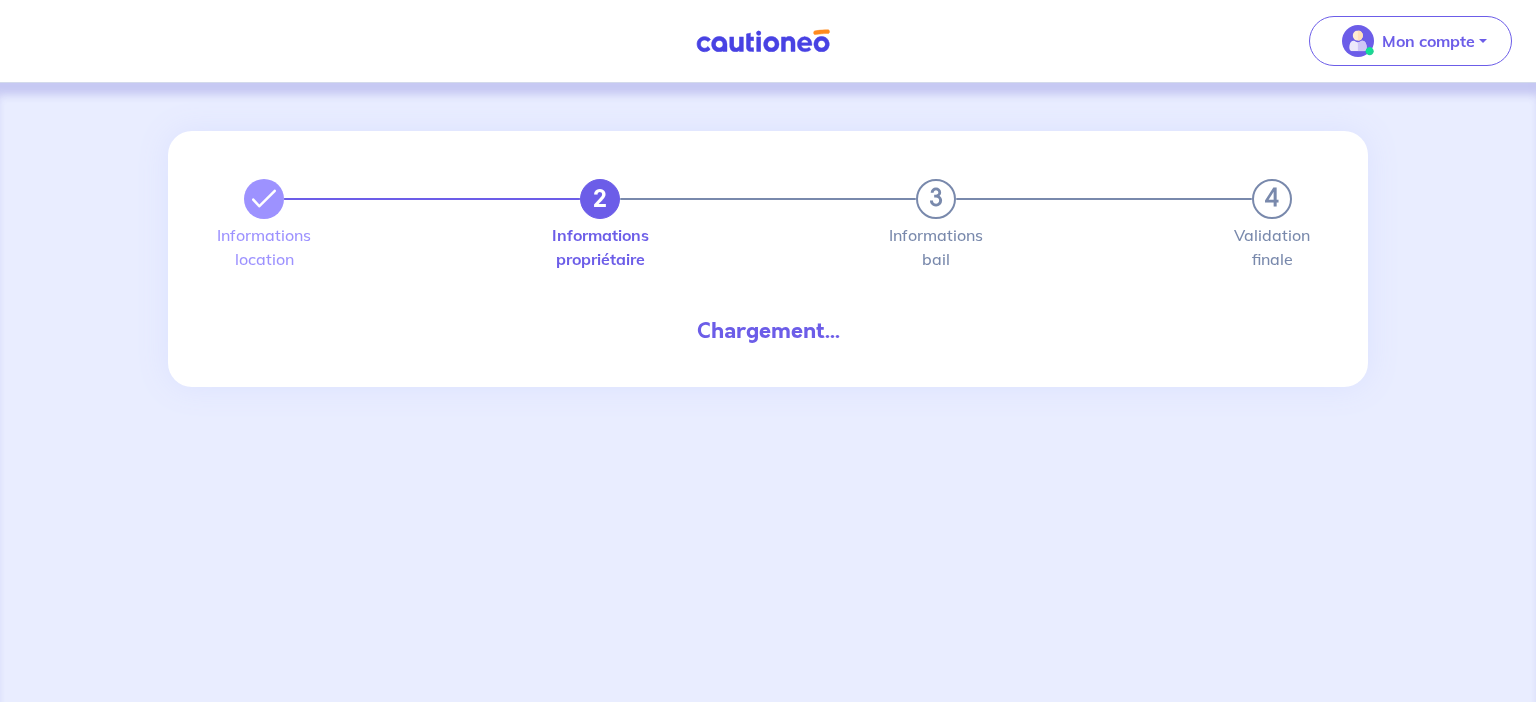select on "FR" 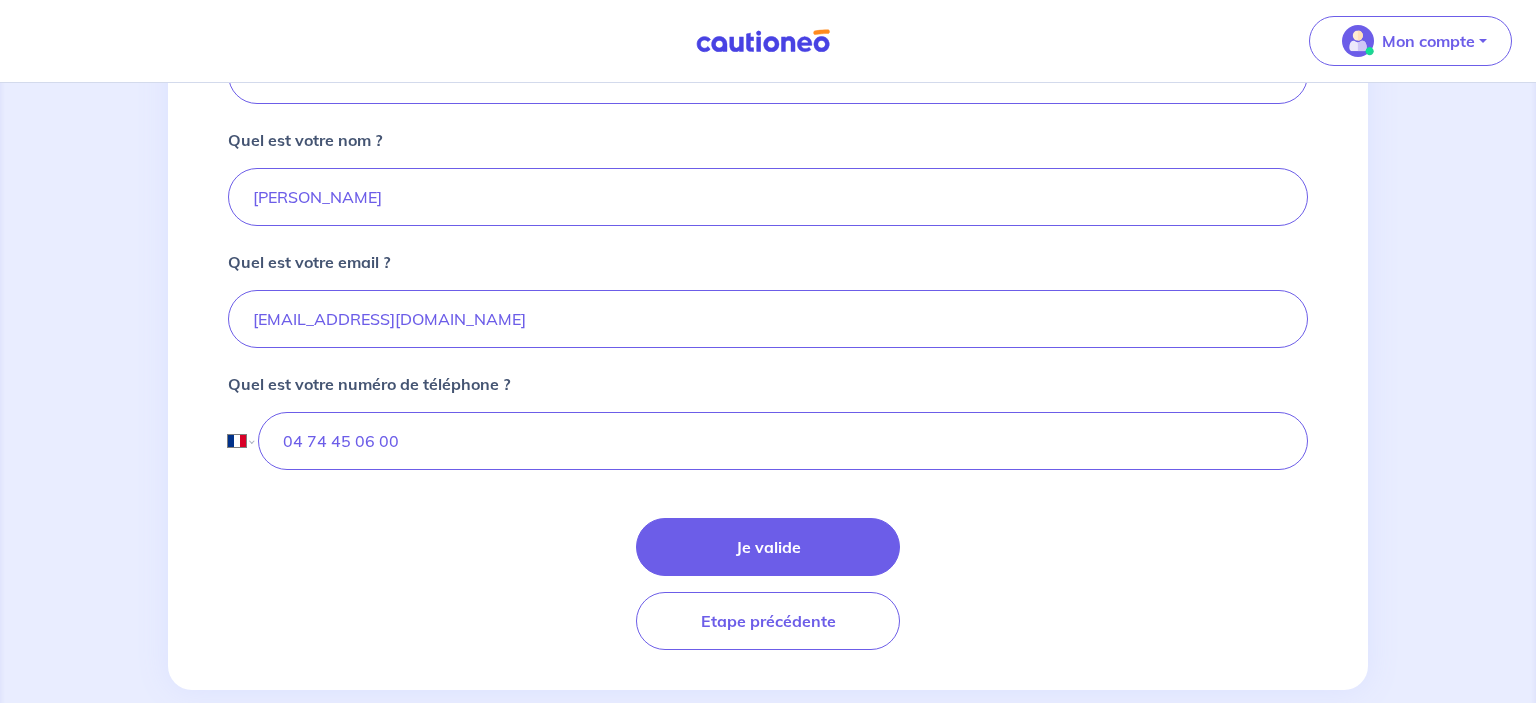 scroll, scrollTop: 528, scrollLeft: 0, axis: vertical 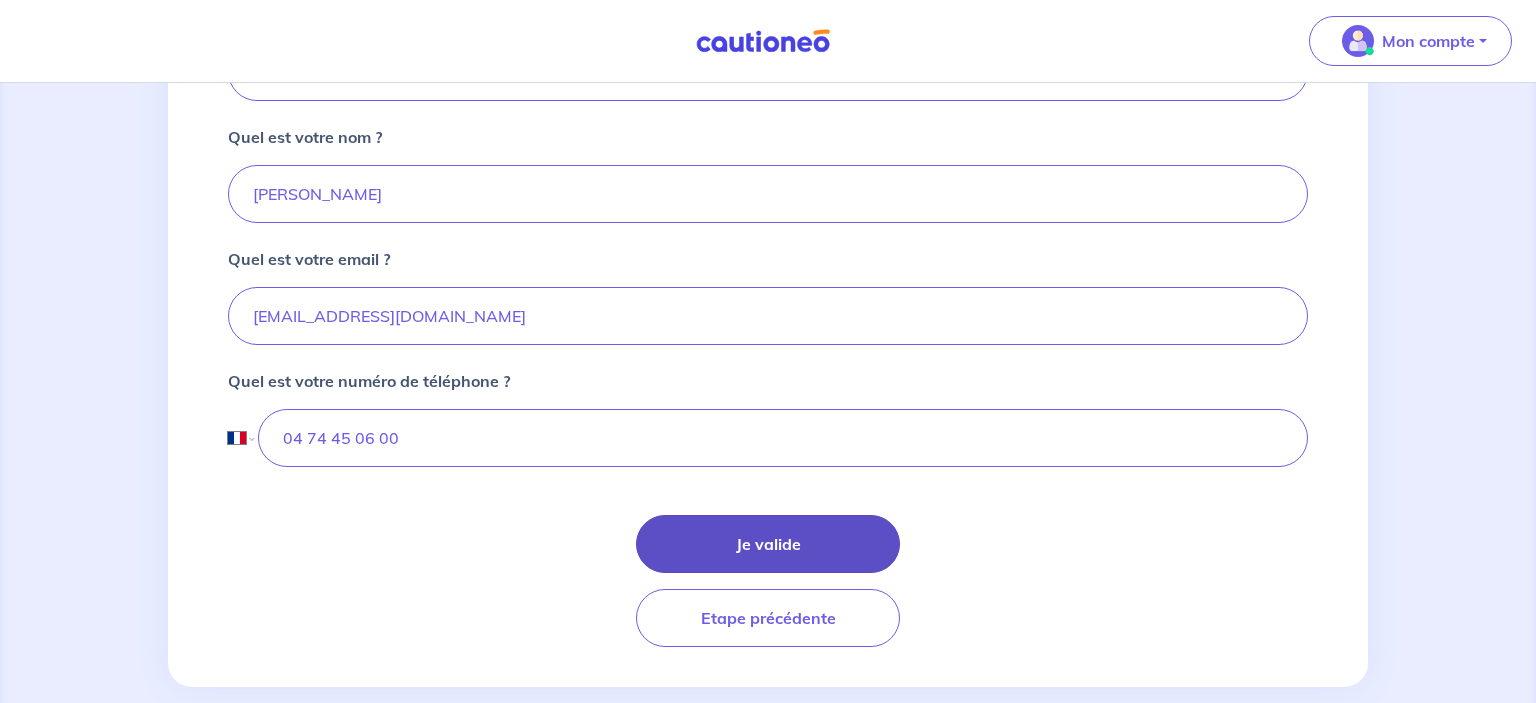 click on "Je valide" at bounding box center (768, 544) 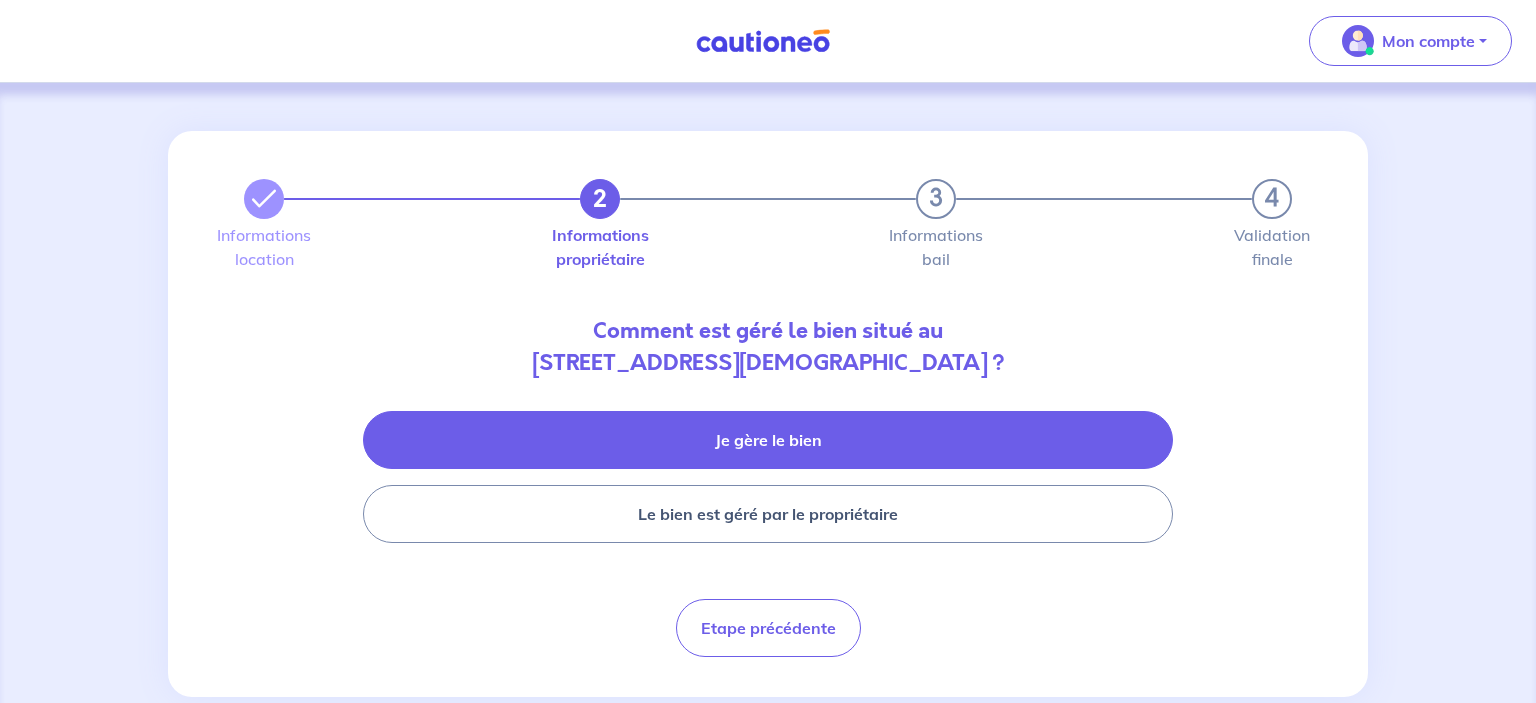 click on "Je gère le bien" at bounding box center [768, 440] 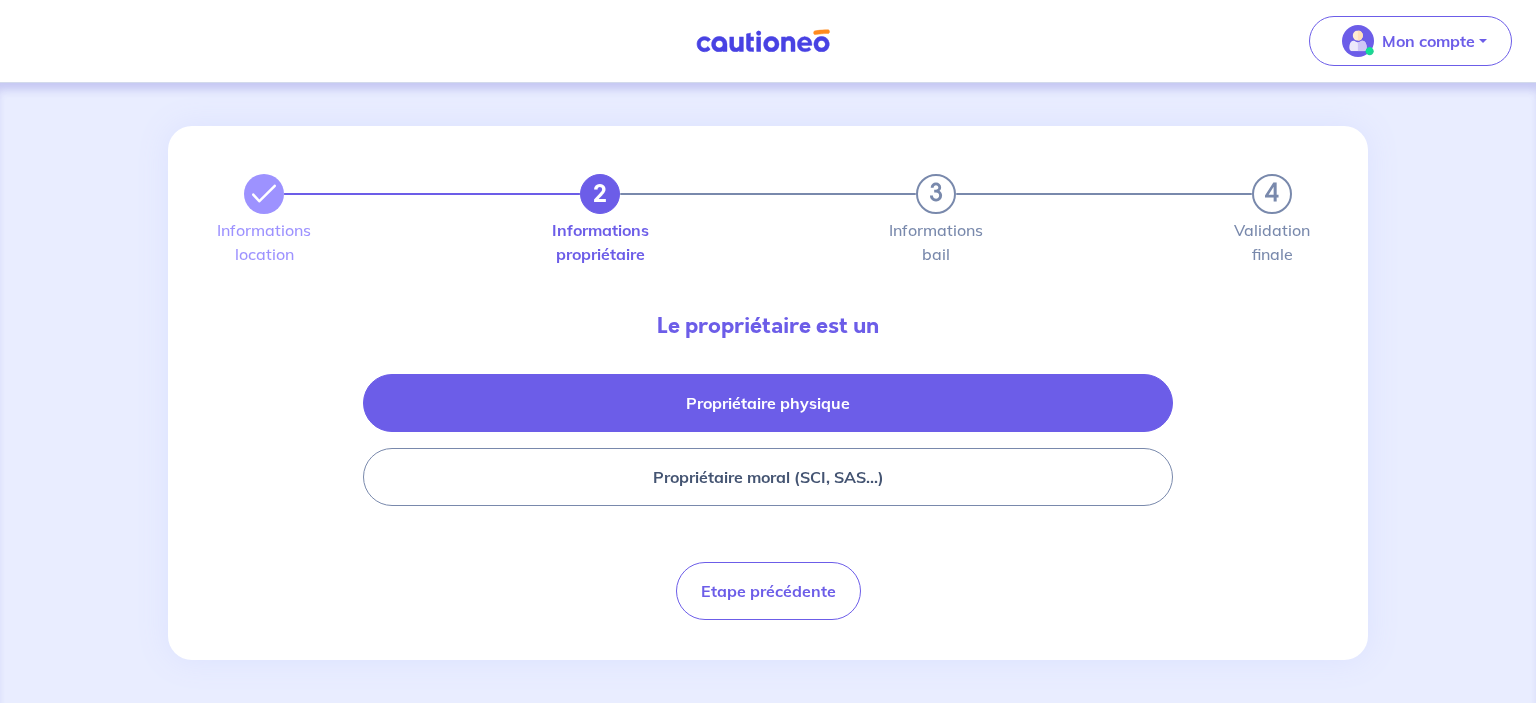 scroll, scrollTop: 8, scrollLeft: 0, axis: vertical 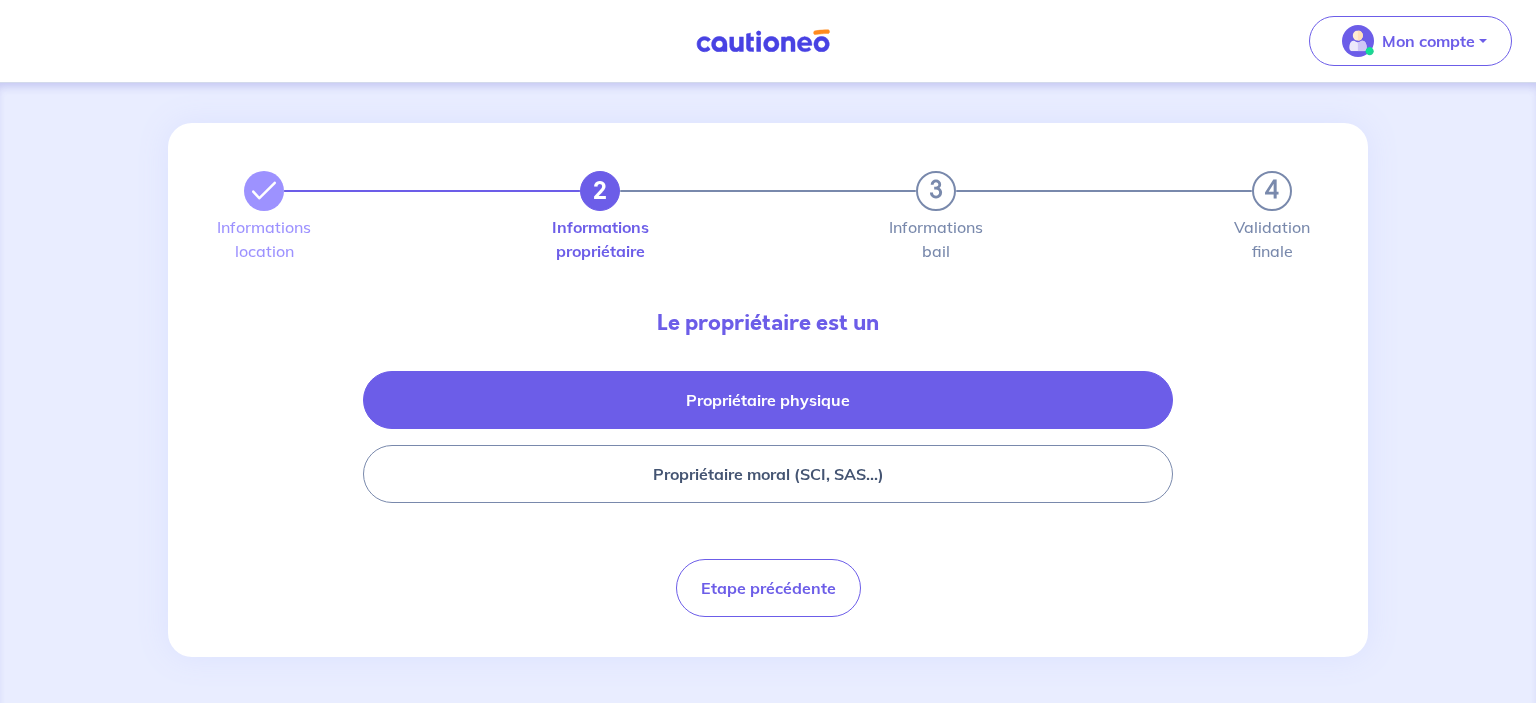 click on "Propriétaire physique" at bounding box center (768, 400) 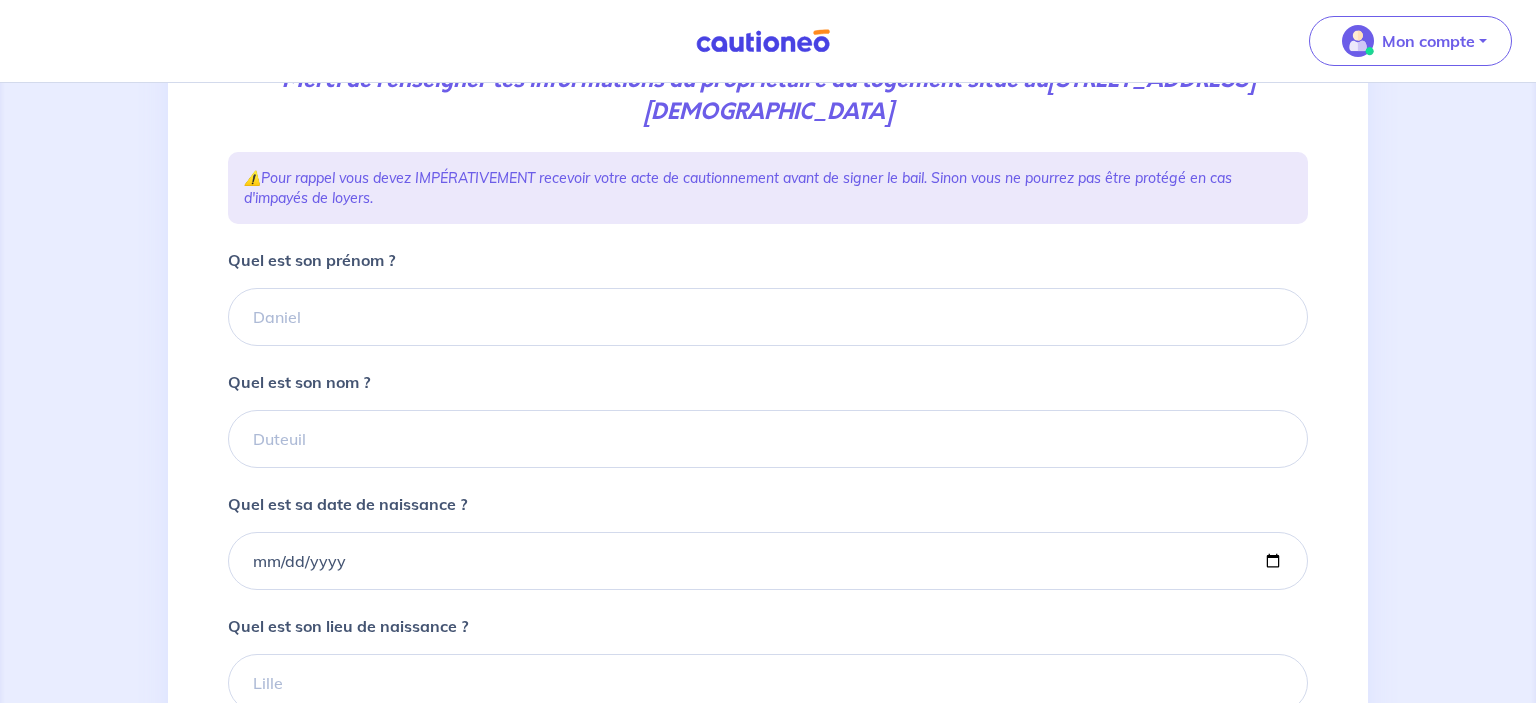 scroll, scrollTop: 316, scrollLeft: 0, axis: vertical 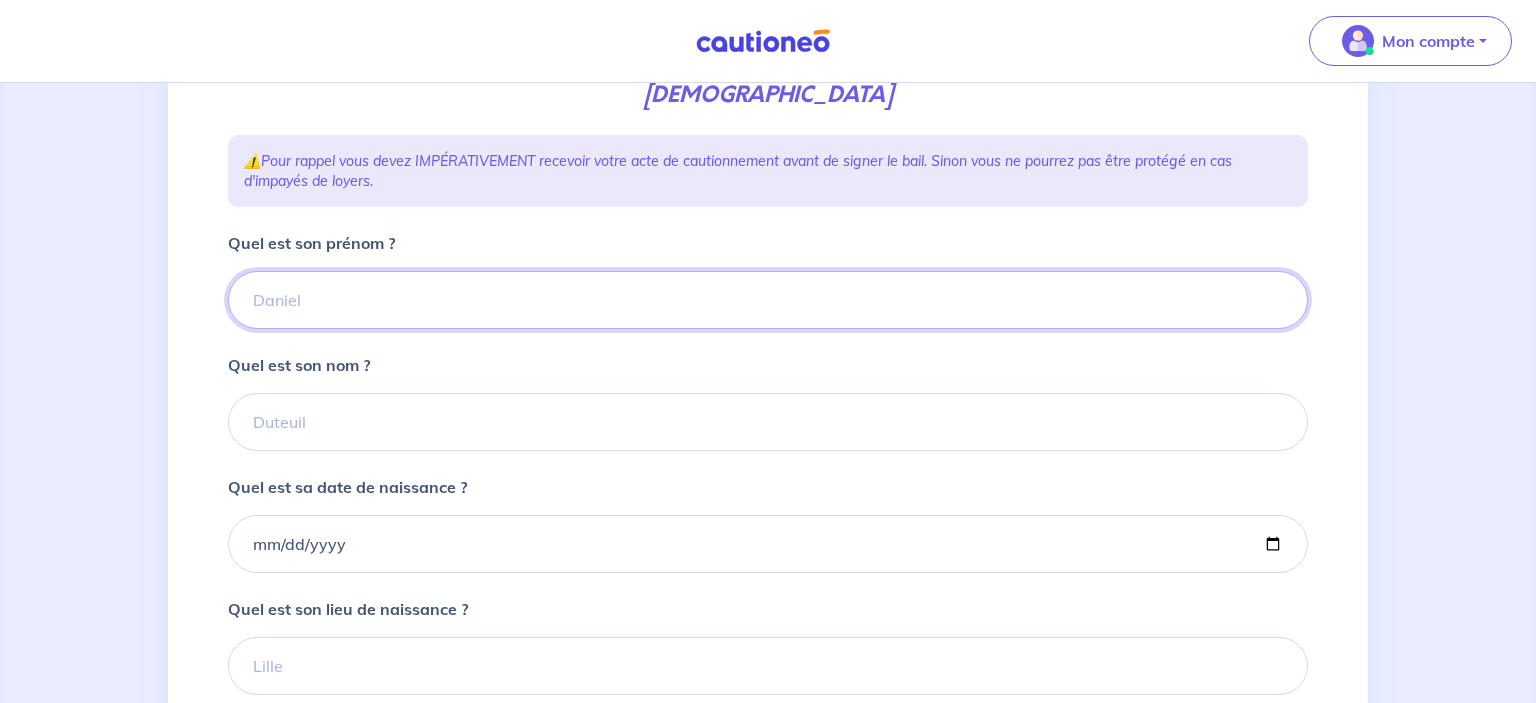click on "Quel est son prénom ?" at bounding box center (768, 300) 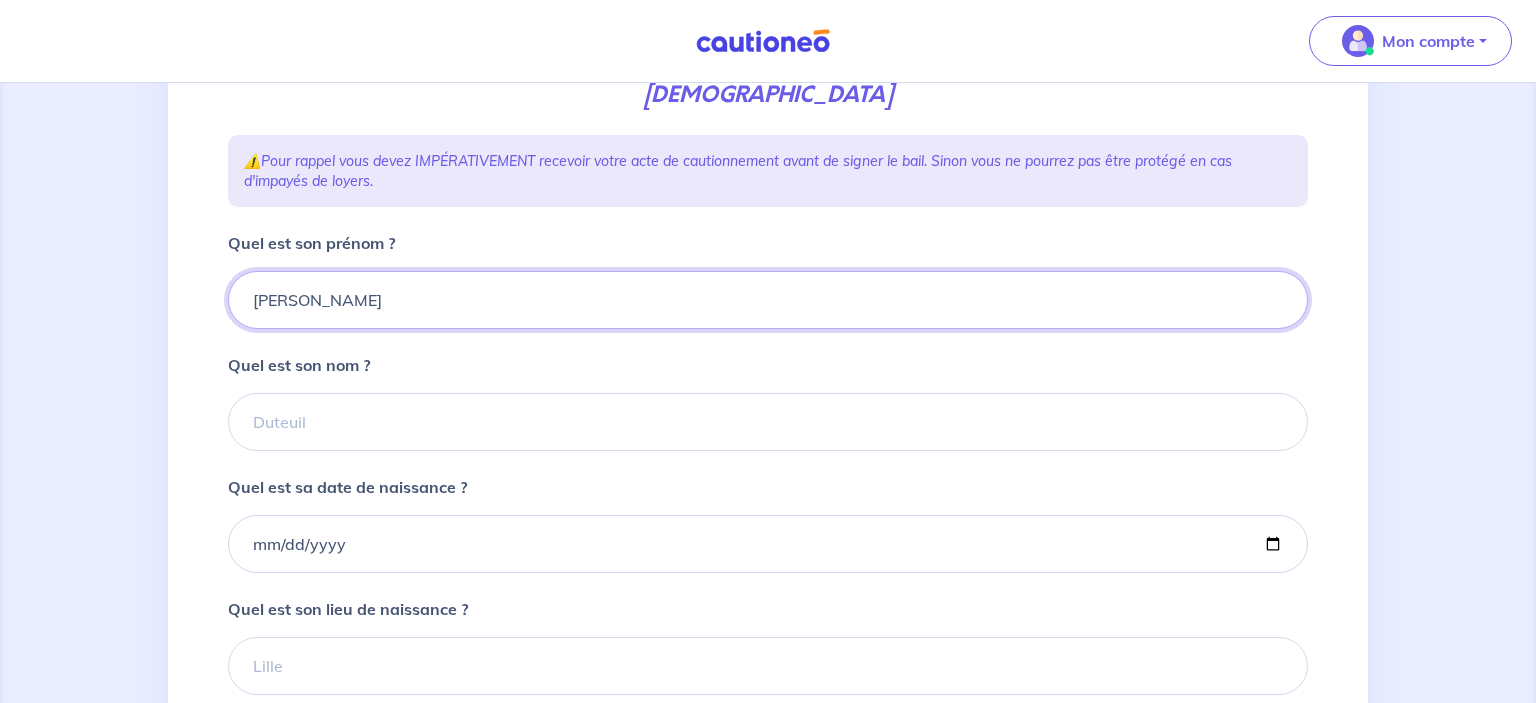 type on "Gislaine" 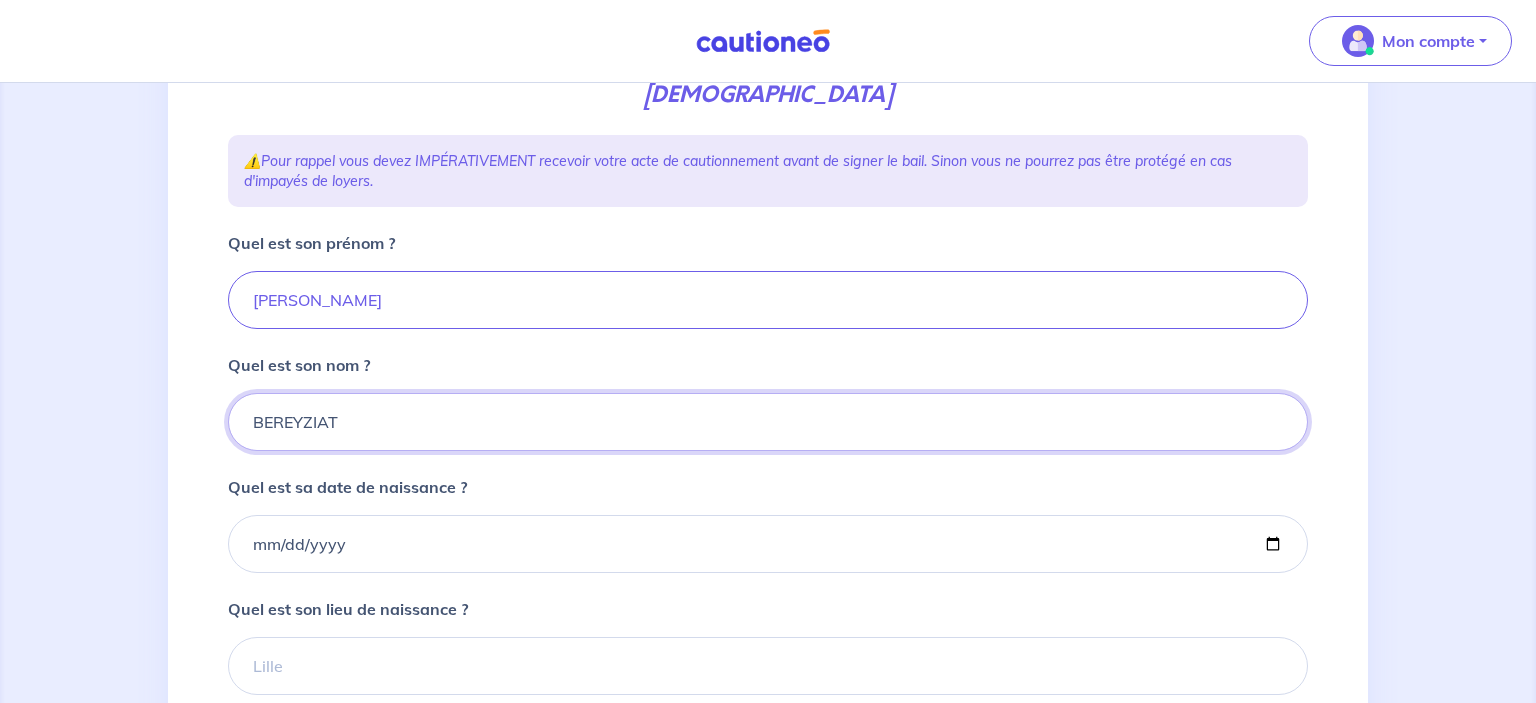 type on "BEREYZIAT" 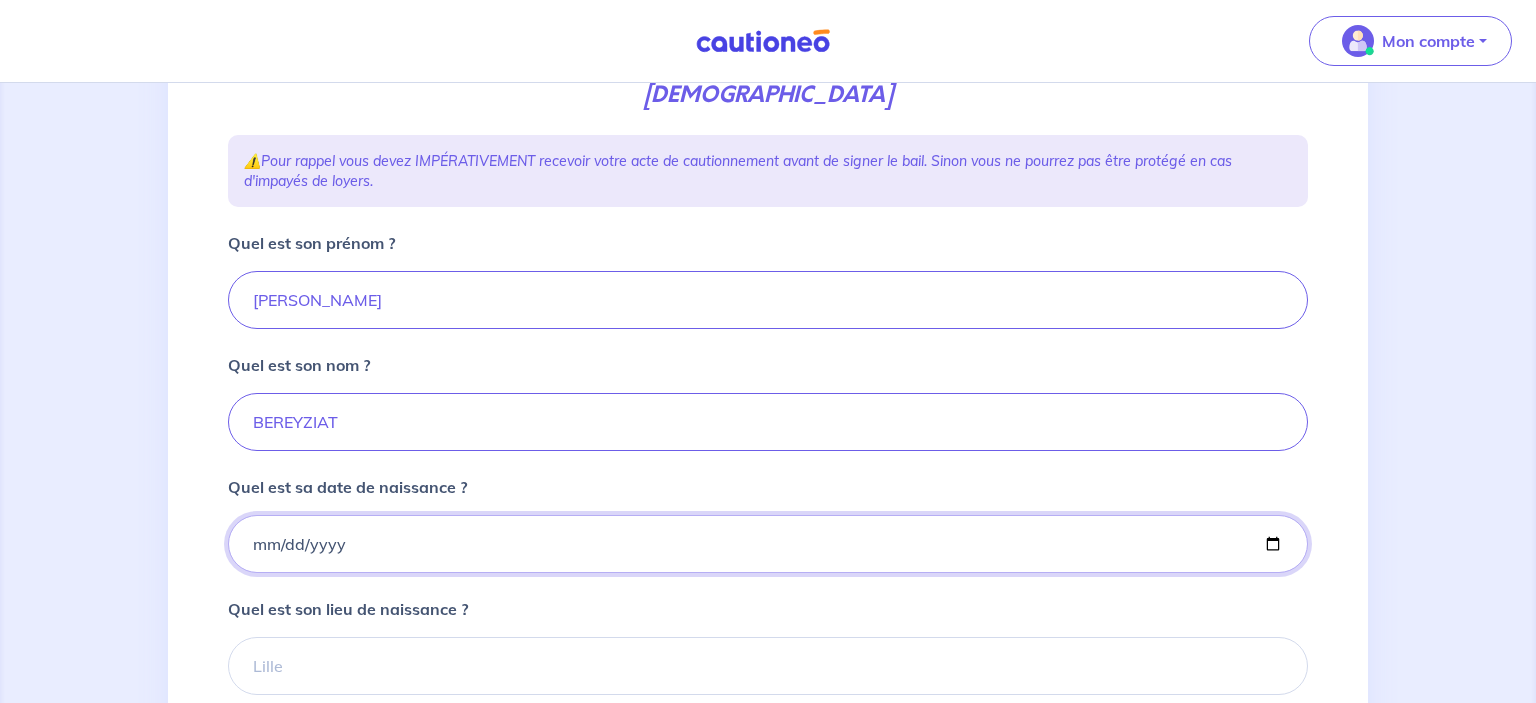 click on "Quel est sa date de naissance ?" at bounding box center (768, 544) 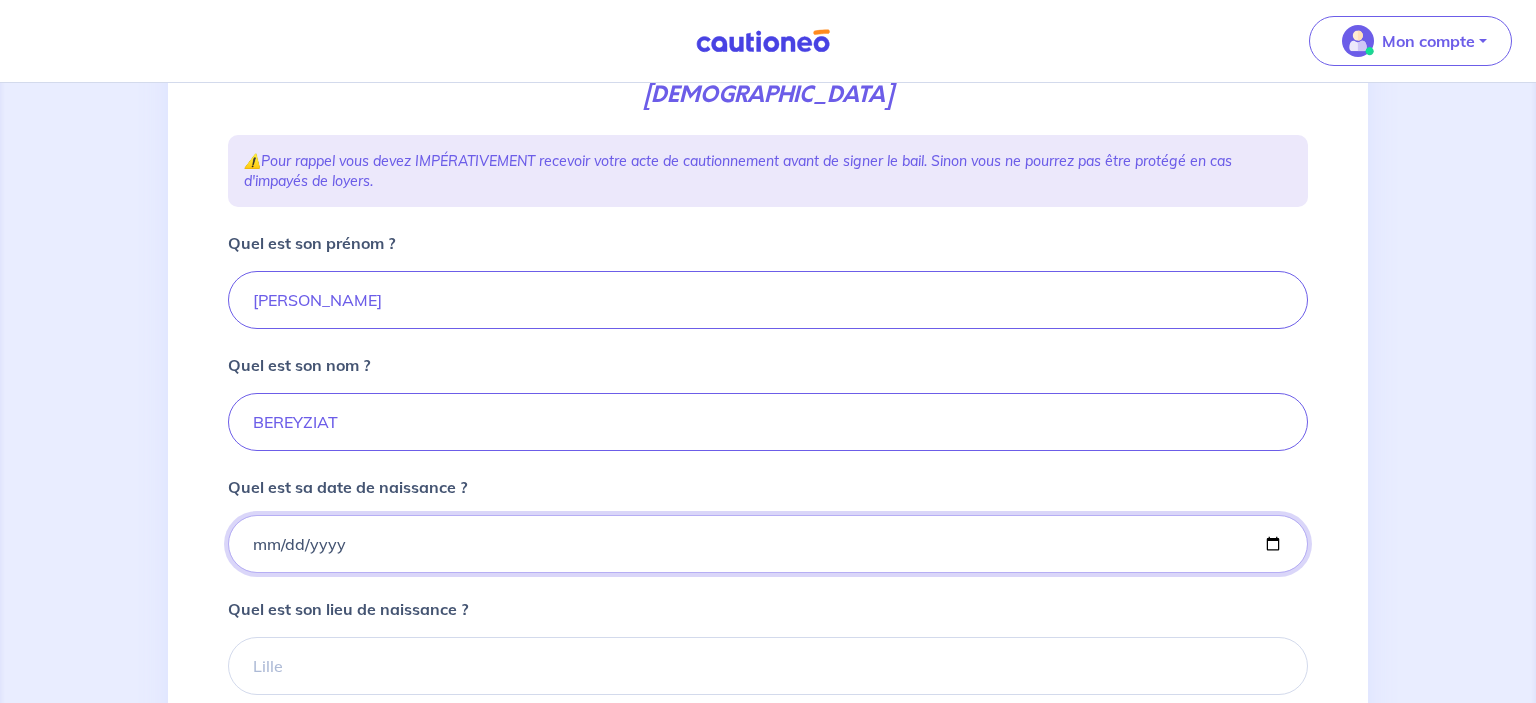 click on "Quel est sa date de naissance ?" at bounding box center (768, 544) 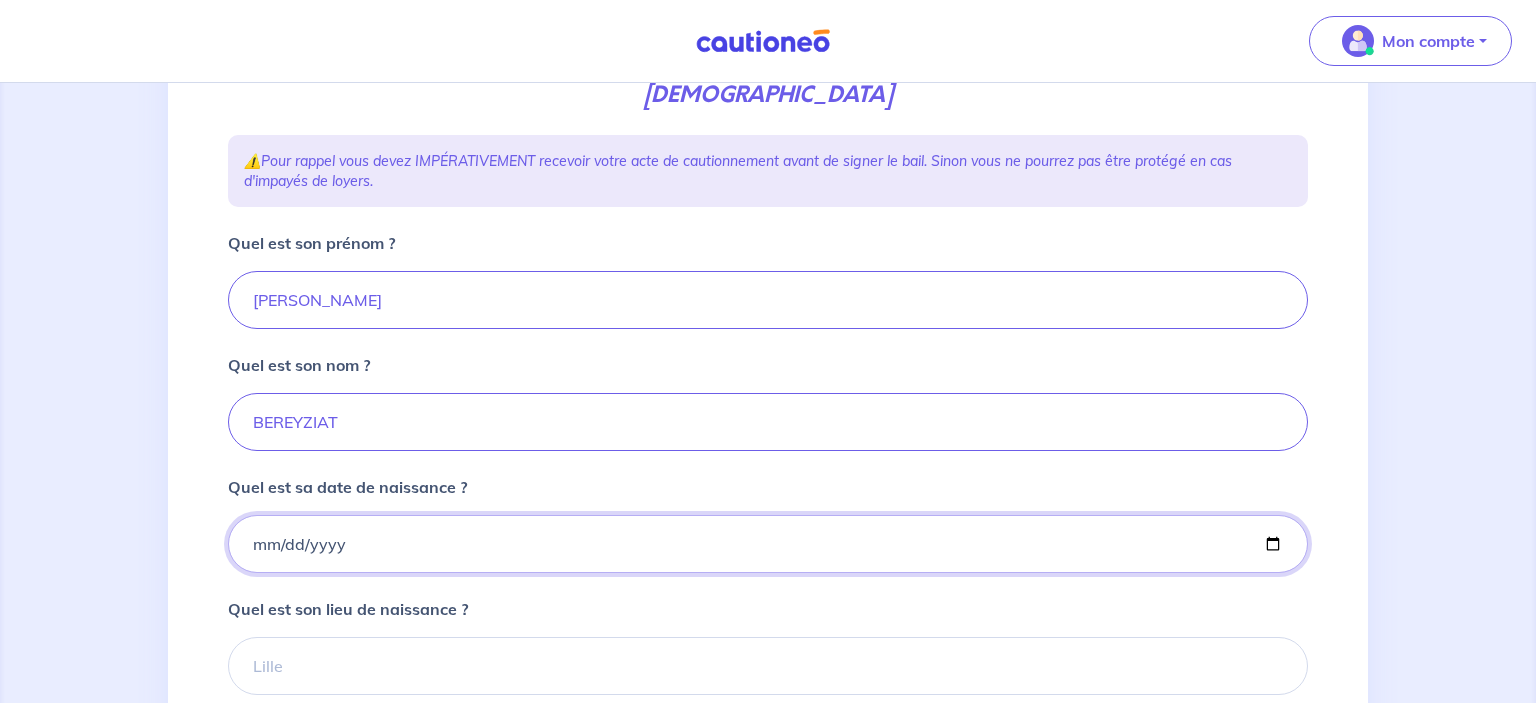 type on "1956-01-29" 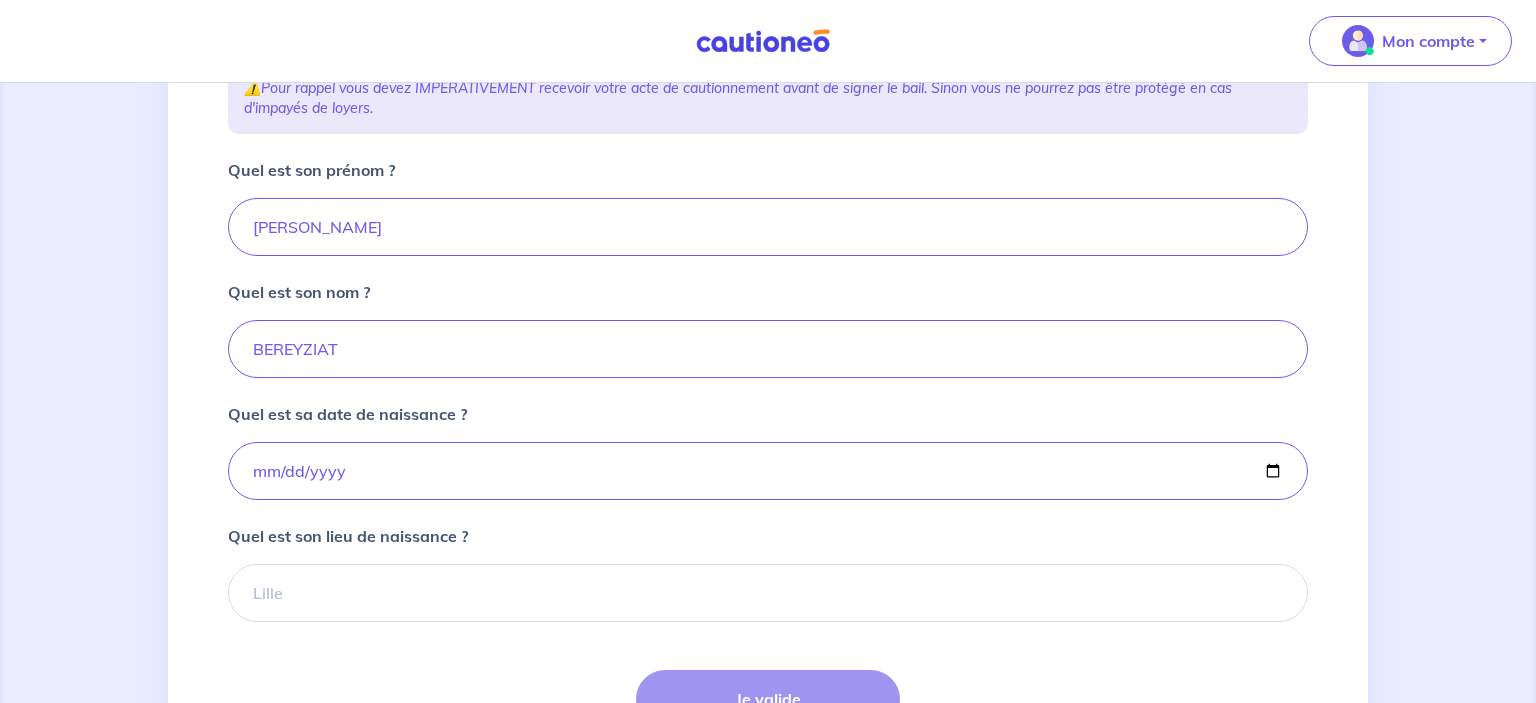 scroll, scrollTop: 422, scrollLeft: 0, axis: vertical 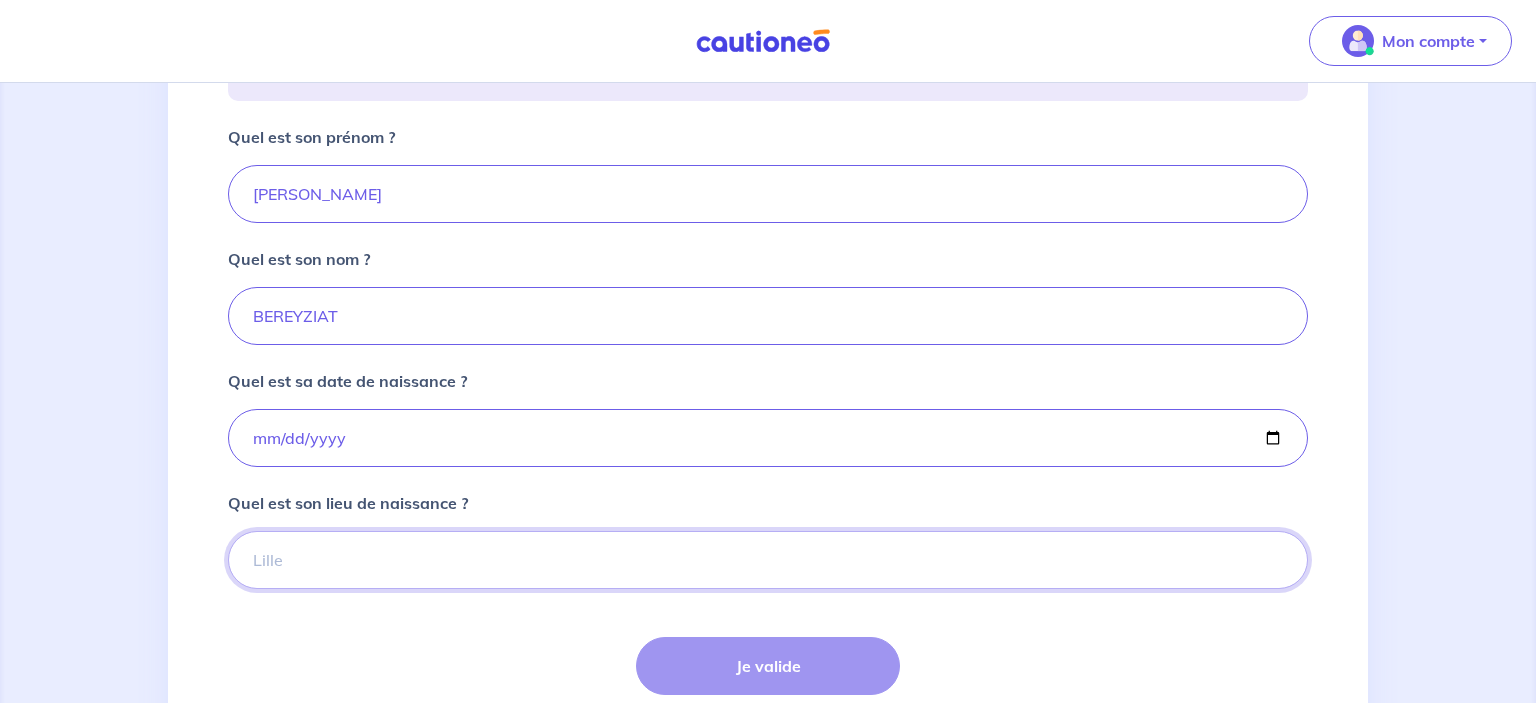 click on "Quel est son lieu de naissance ?" at bounding box center (768, 560) 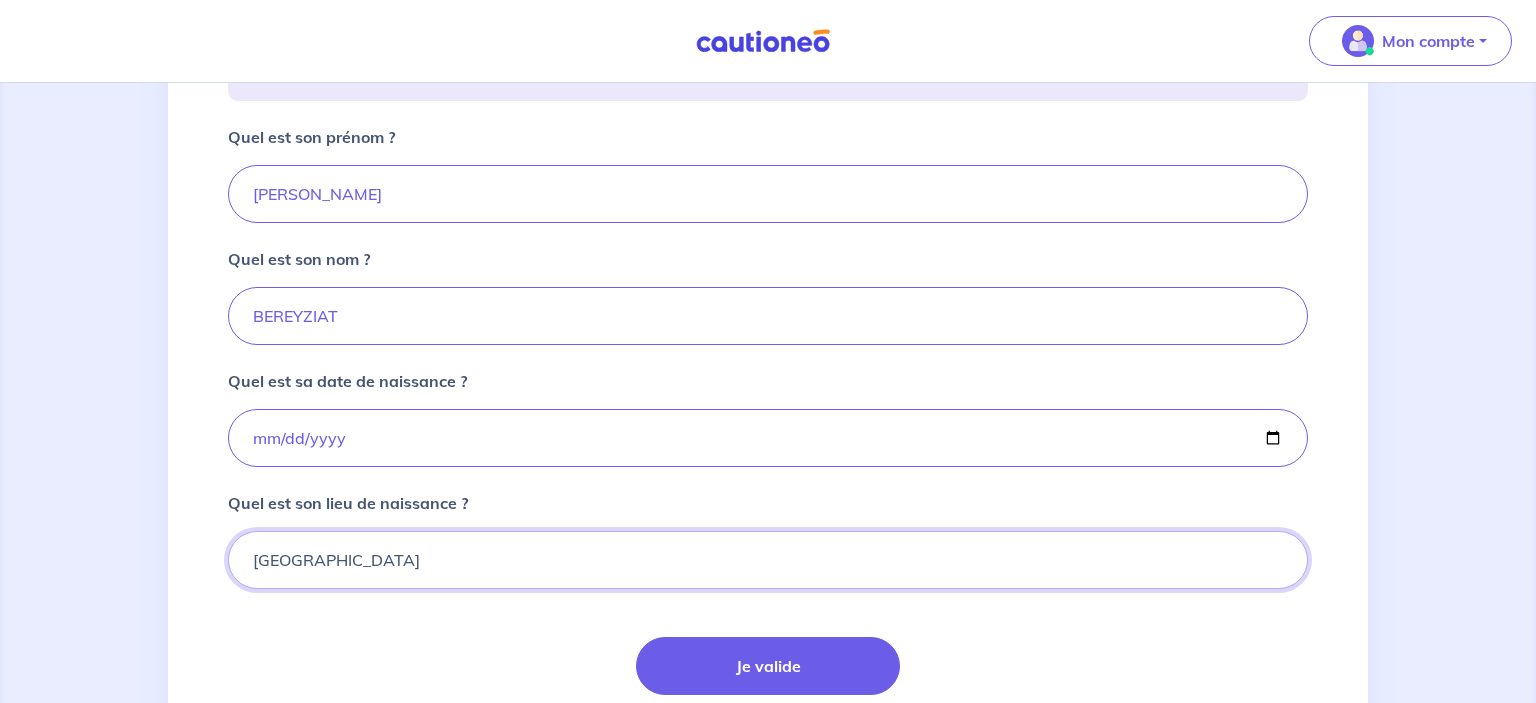 type on "Saint Sulpice" 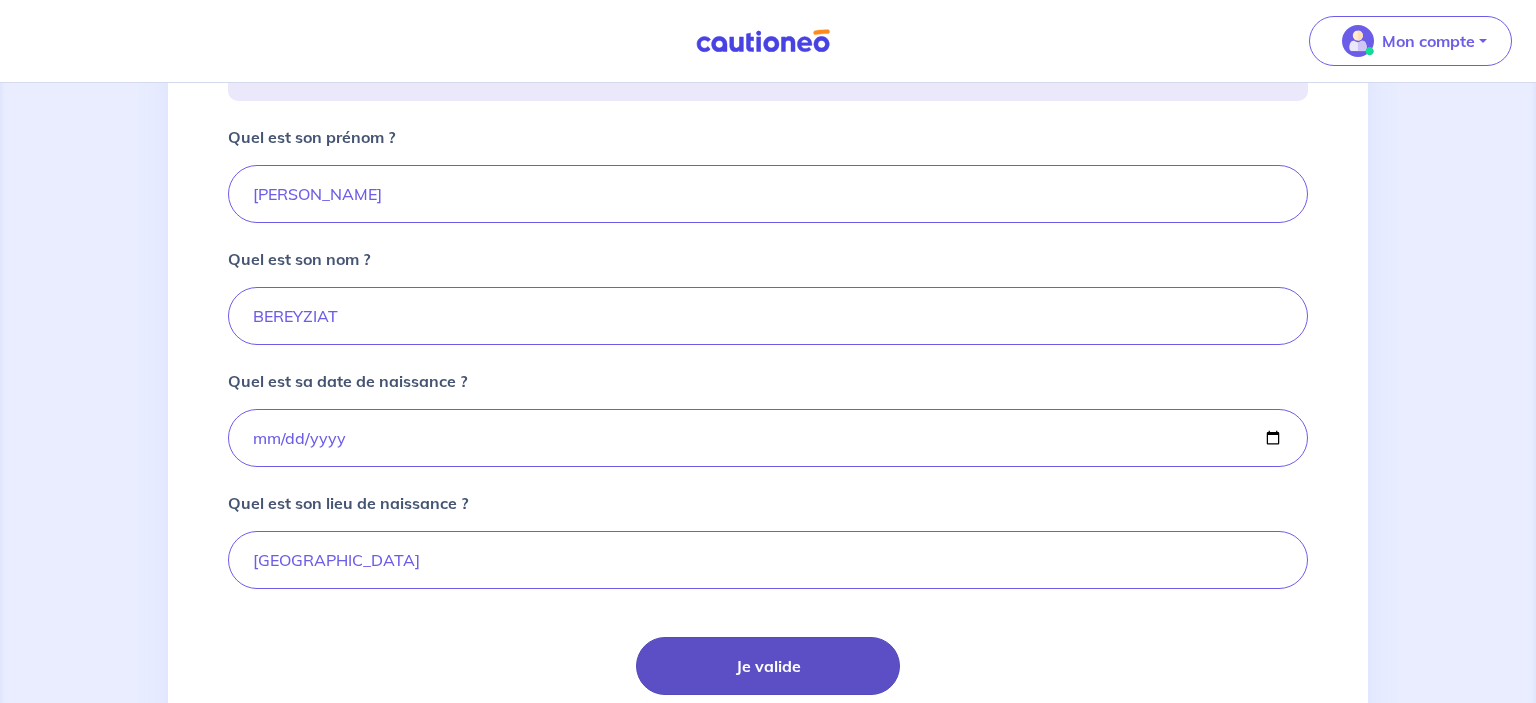 click on "Je valide" at bounding box center (768, 666) 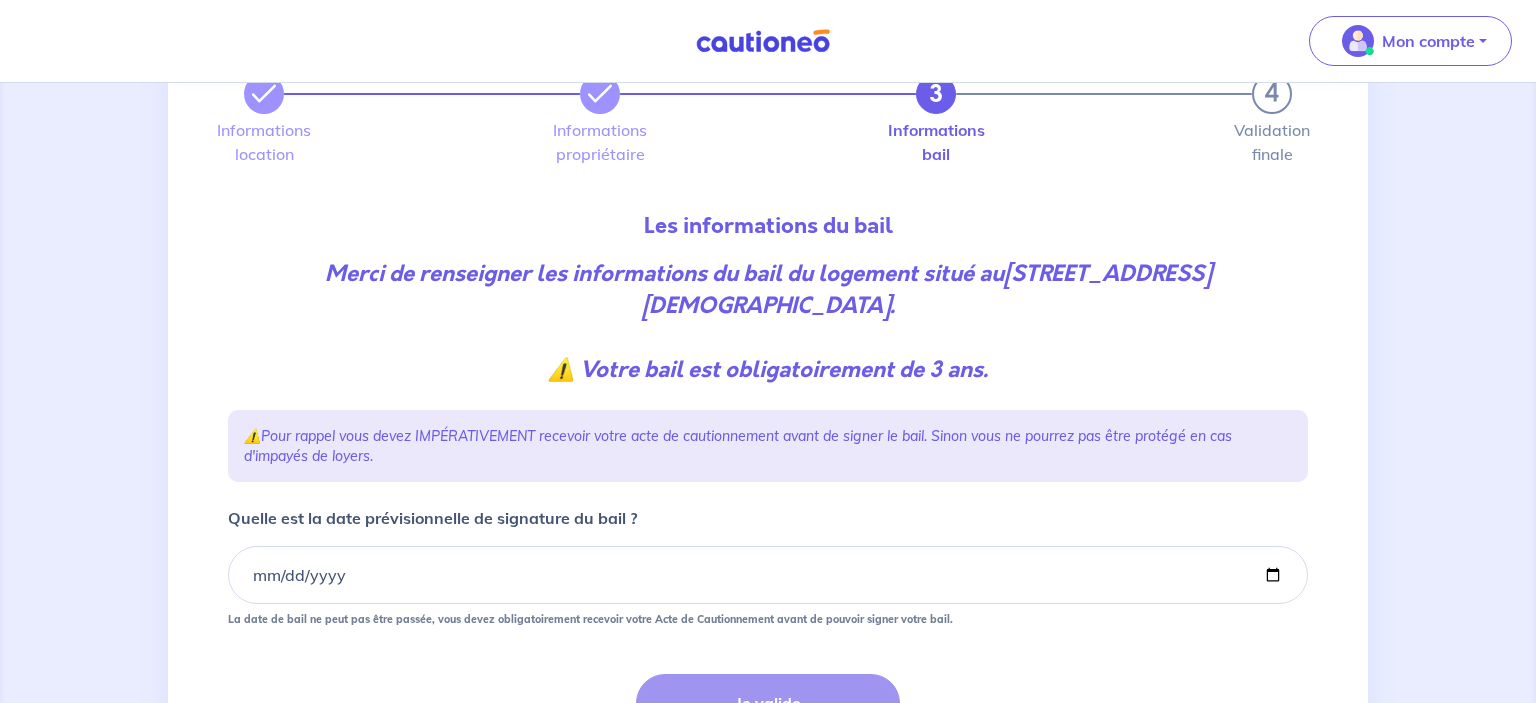 scroll, scrollTop: 211, scrollLeft: 0, axis: vertical 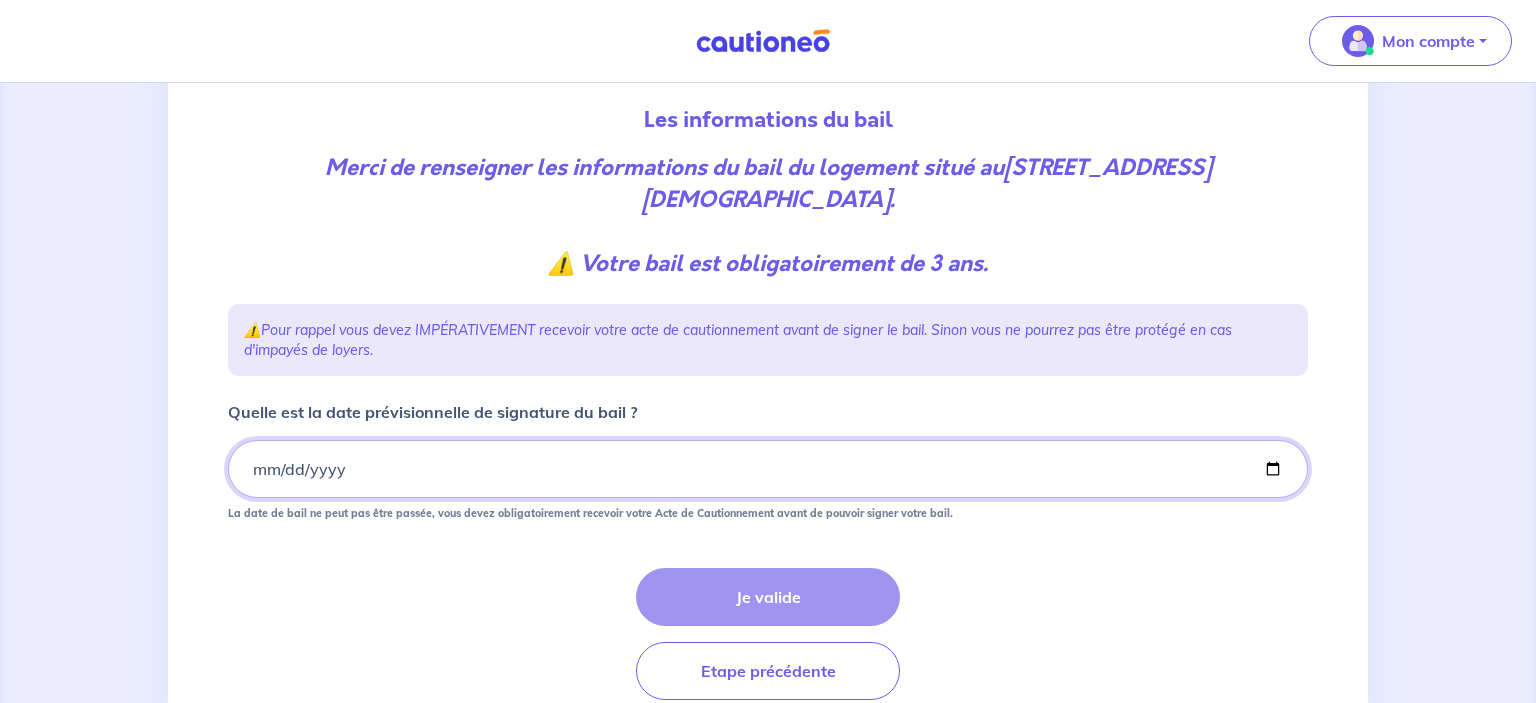 click on "Quelle est la date prévisionnelle de signature du bail ?" at bounding box center (768, 469) 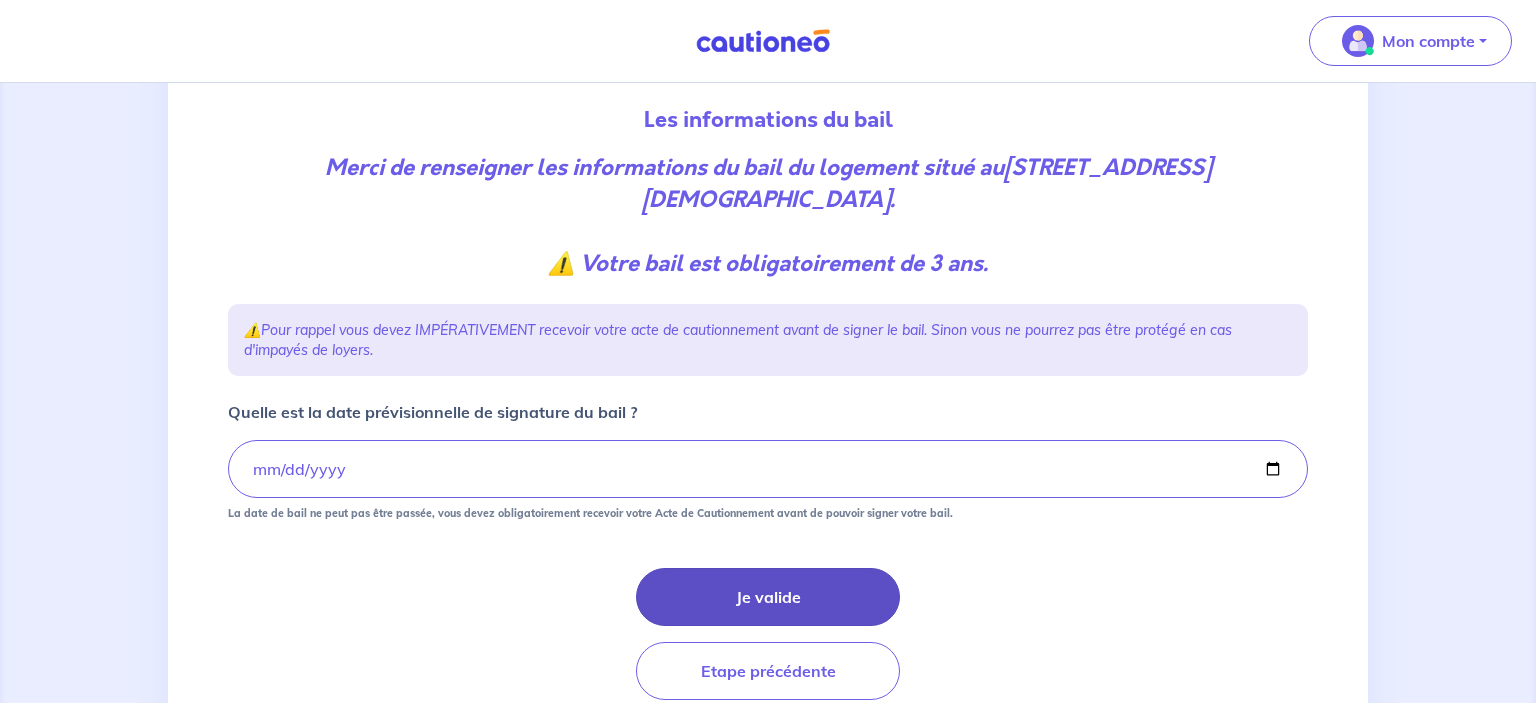 click on "Je valide" at bounding box center [768, 597] 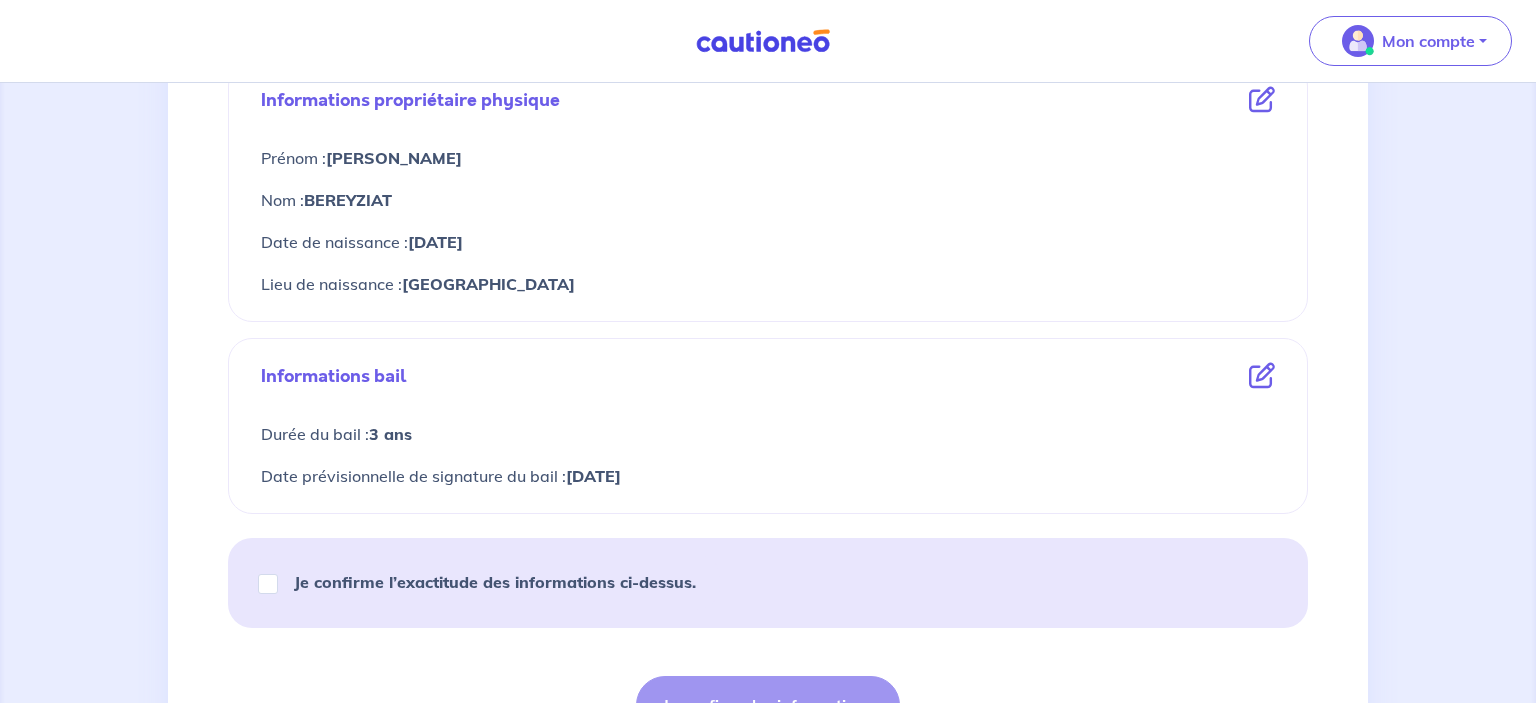 scroll, scrollTop: 844, scrollLeft: 0, axis: vertical 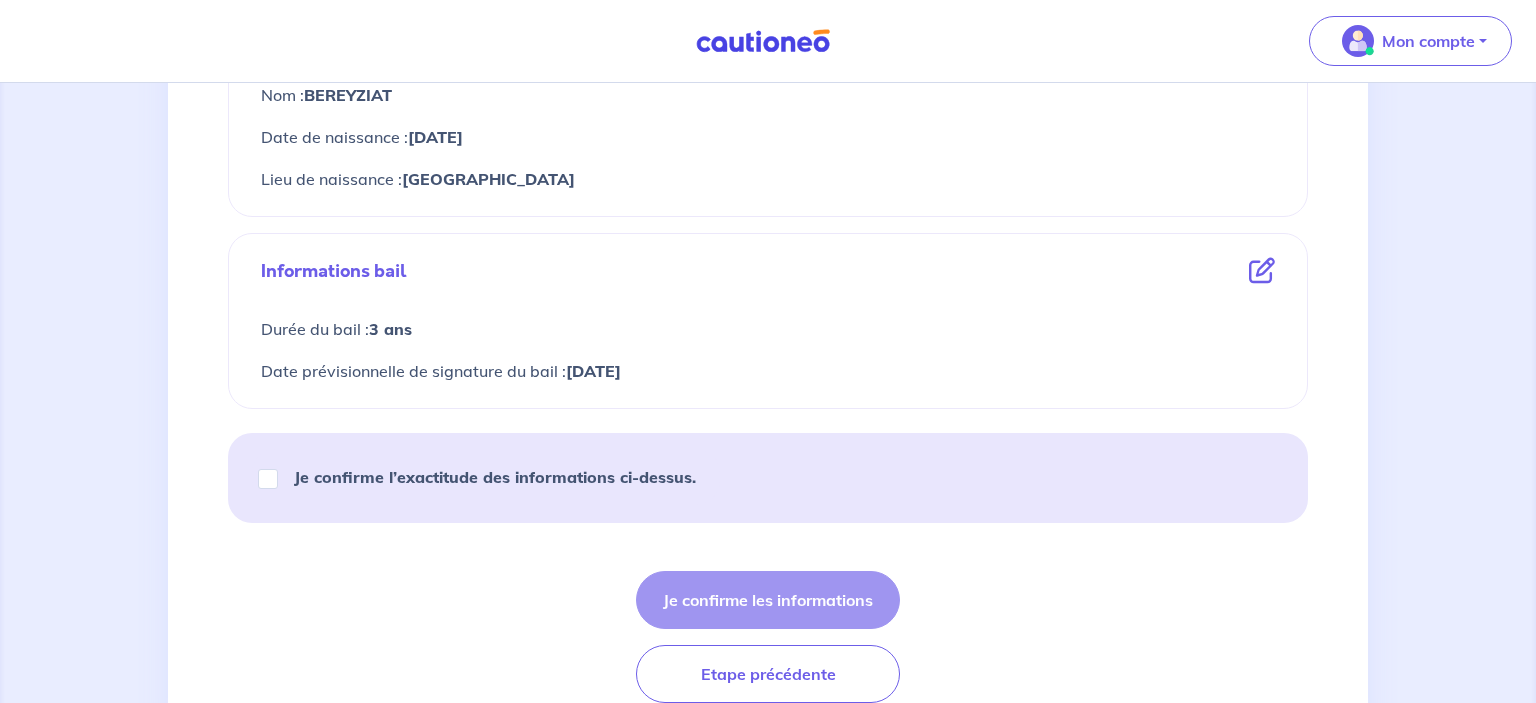 click on "Je confirme l’exactitude des informations ci-dessus." at bounding box center (495, 477) 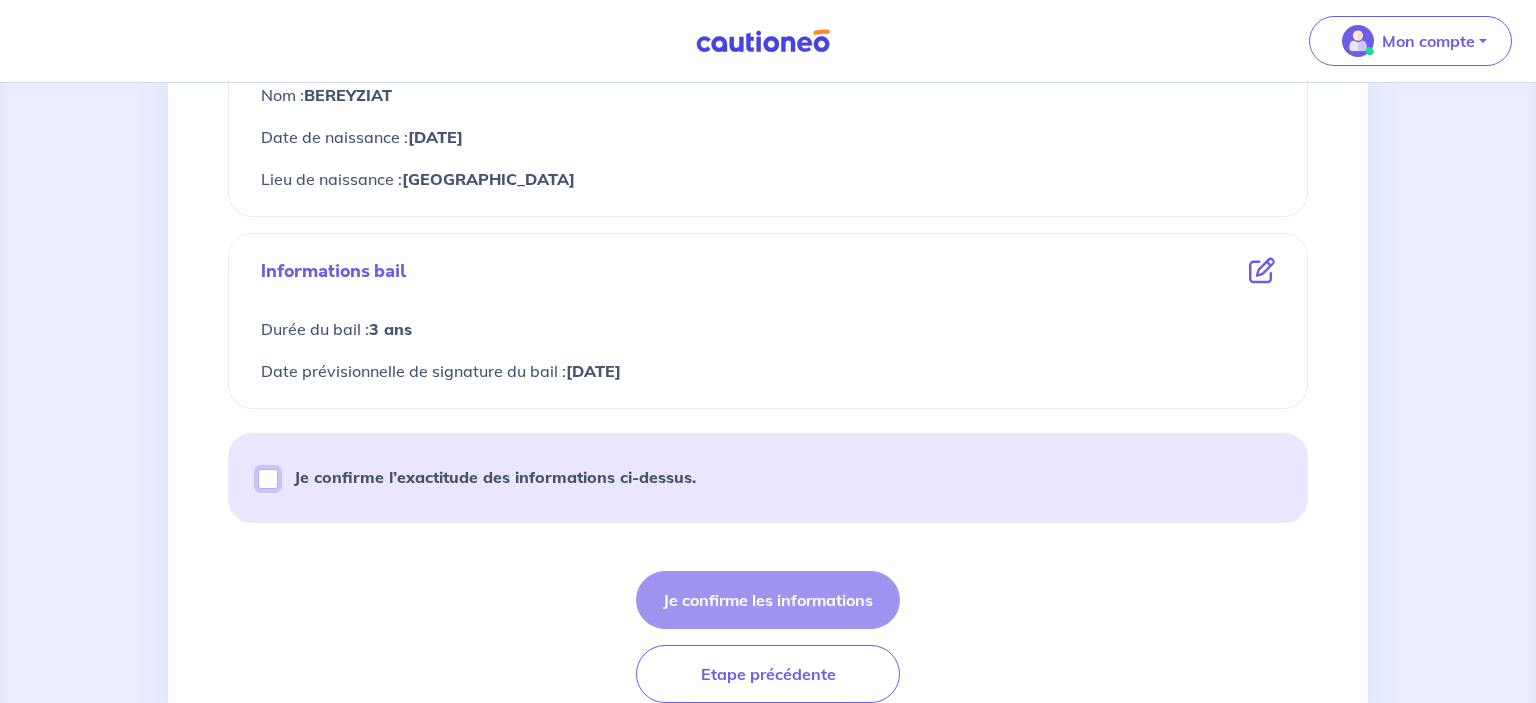 checkbox on "true" 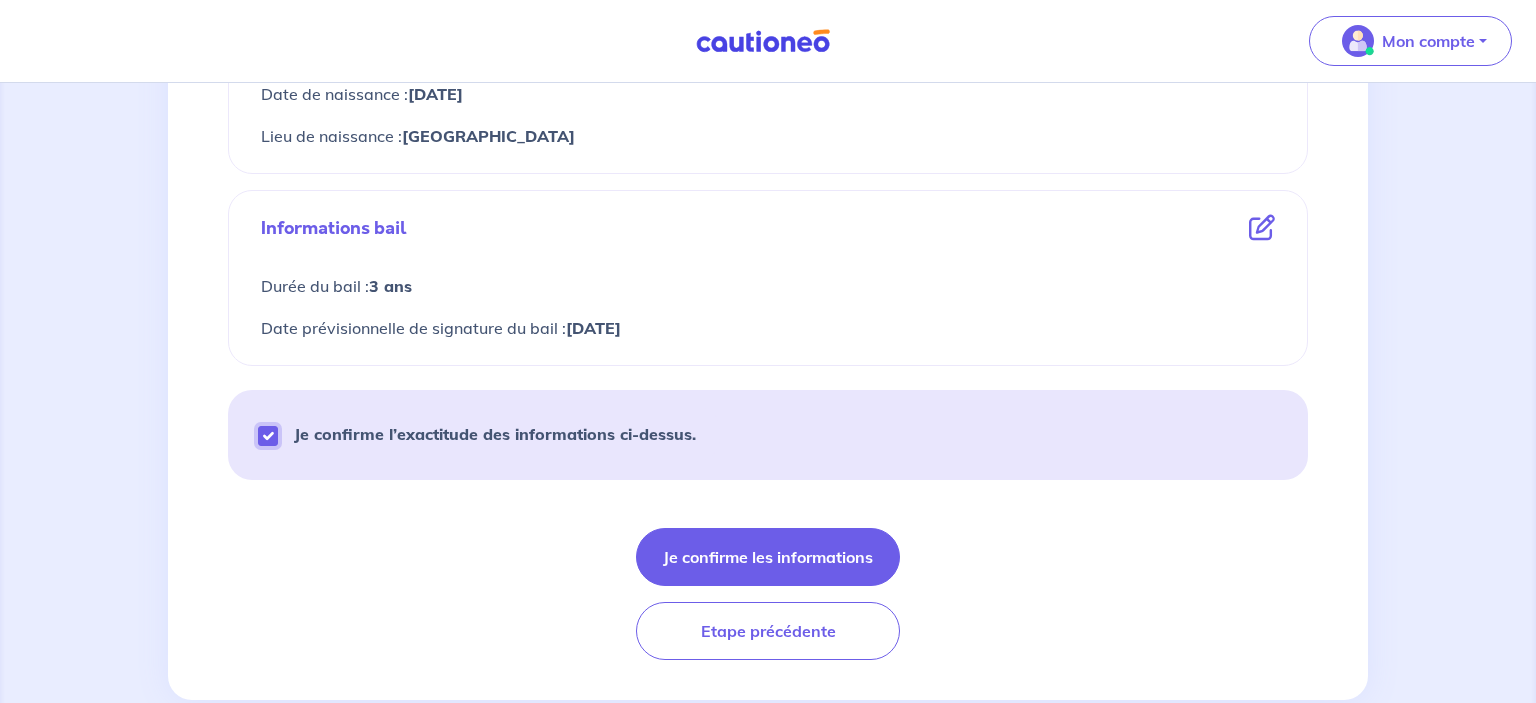 scroll, scrollTop: 929, scrollLeft: 0, axis: vertical 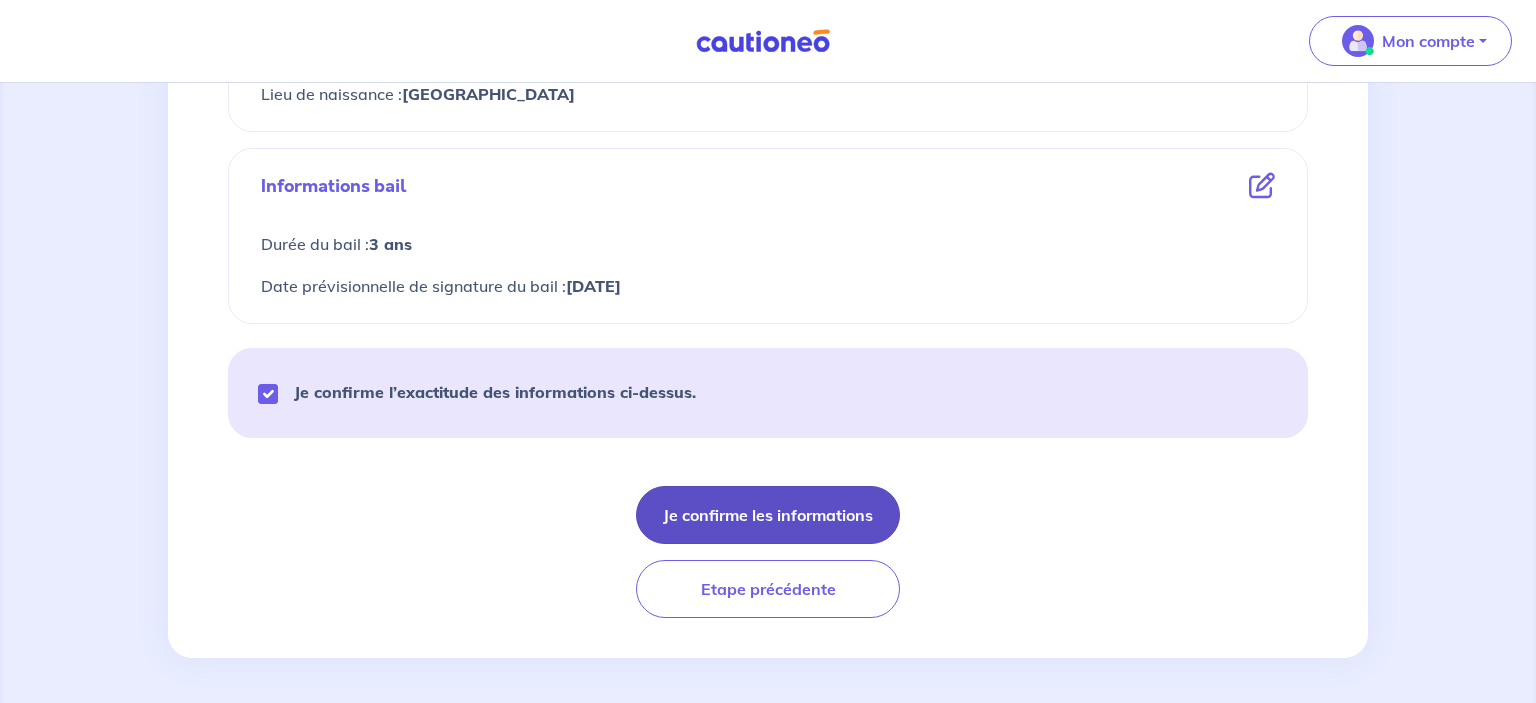 click on "Je confirme les informations" at bounding box center (768, 515) 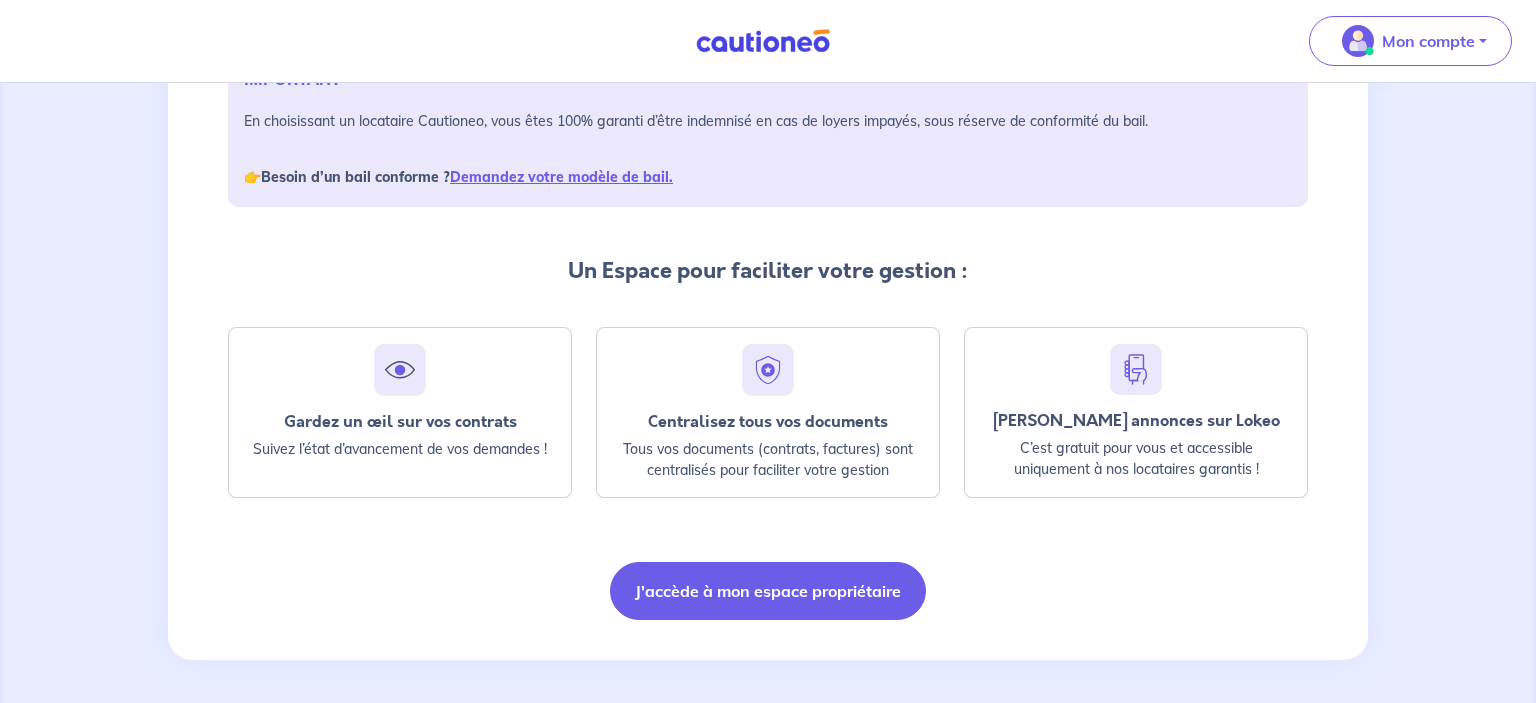 scroll, scrollTop: 336, scrollLeft: 0, axis: vertical 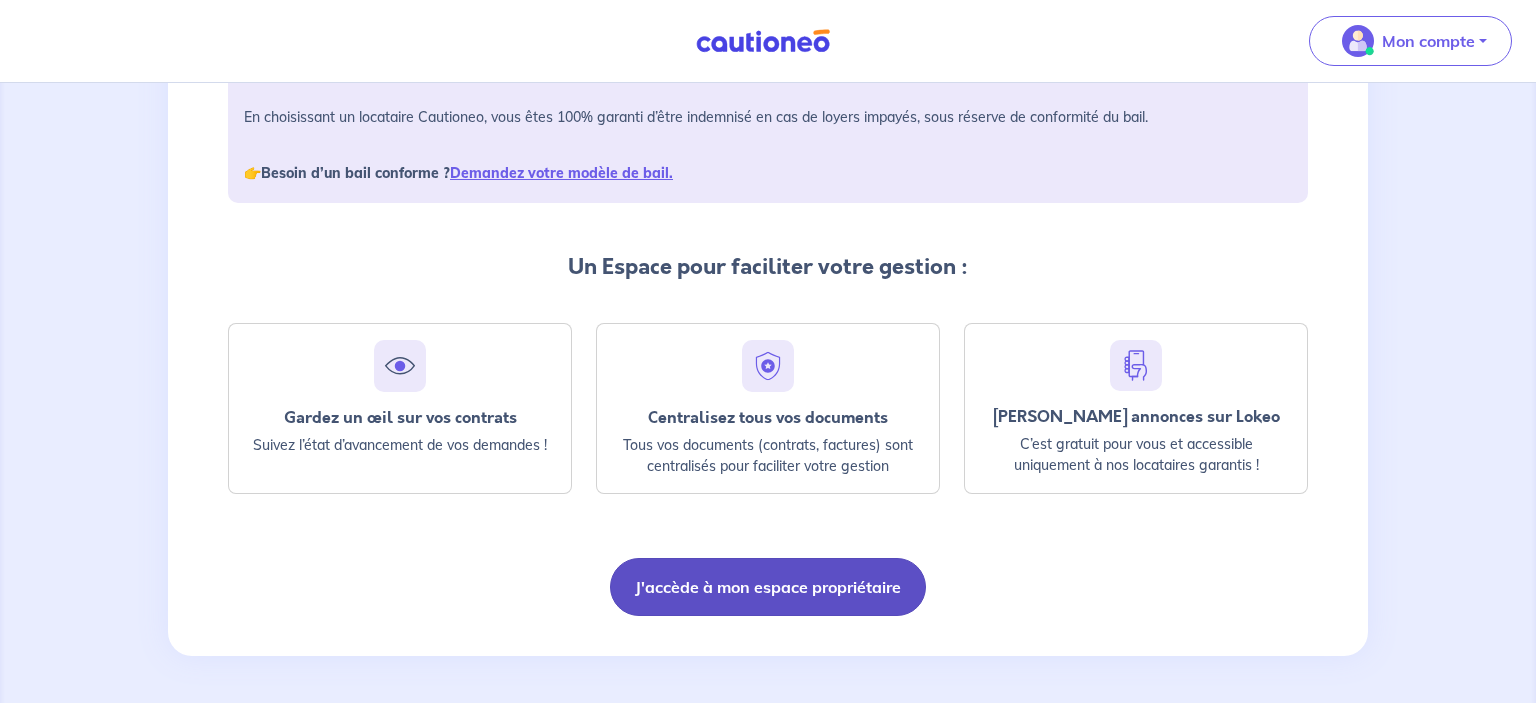 click on "J'accède à mon espace propriétaire" at bounding box center [768, 587] 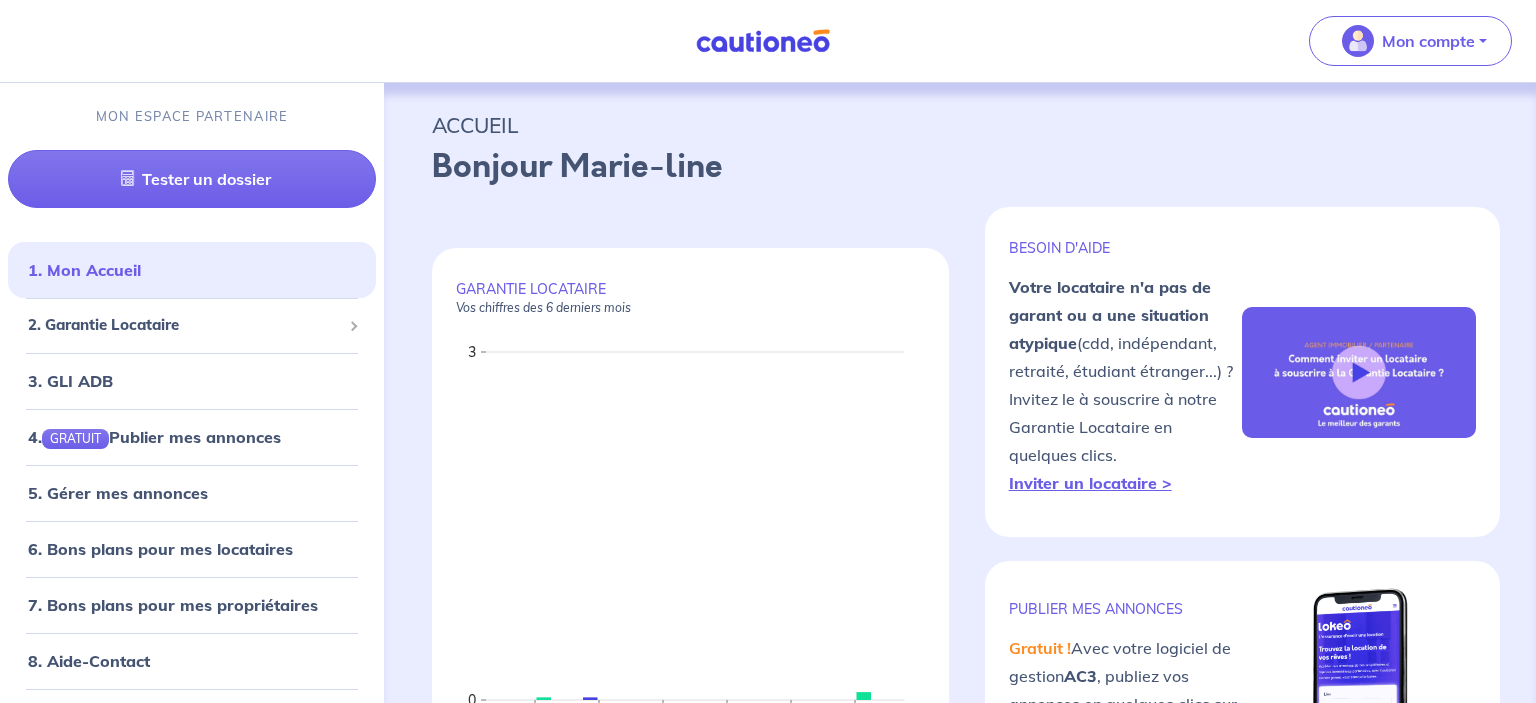scroll, scrollTop: 0, scrollLeft: 0, axis: both 